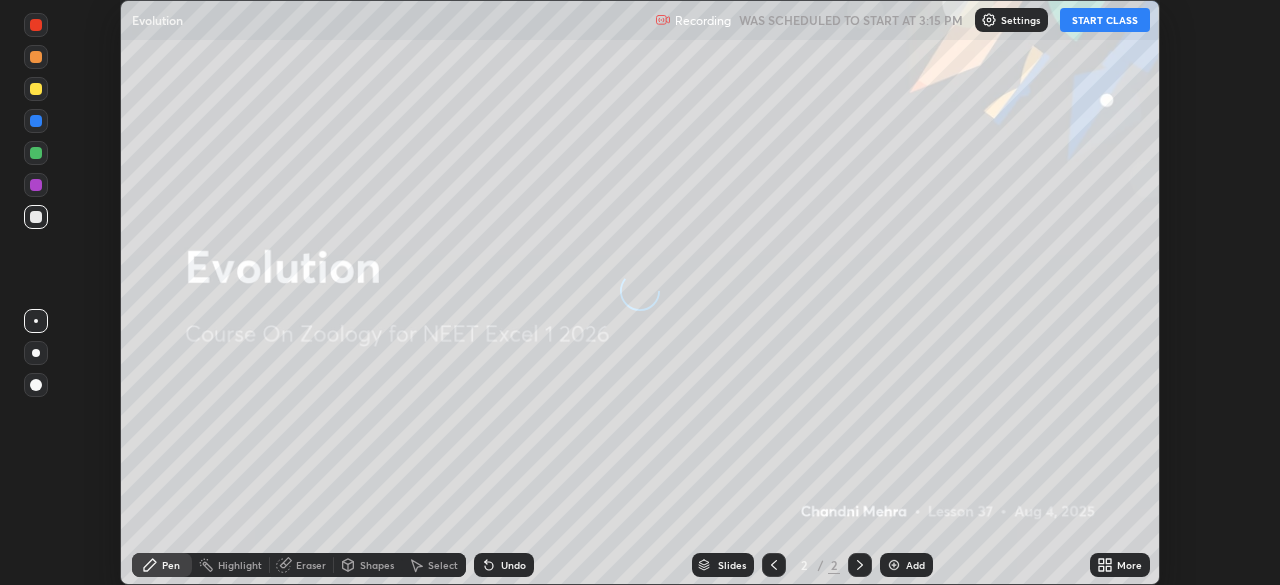 scroll, scrollTop: 0, scrollLeft: 0, axis: both 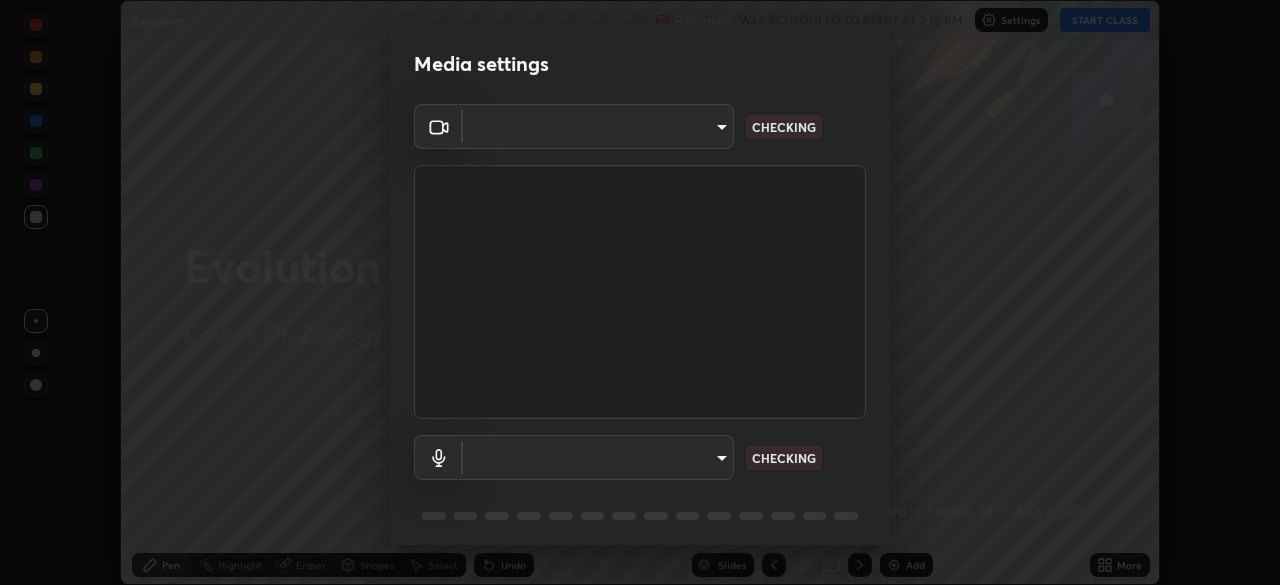 type on "8eb8a9b94d543390f1bf6c46f2de83bcb95ddf8c53c718d69585ea9f7ba8e57b" 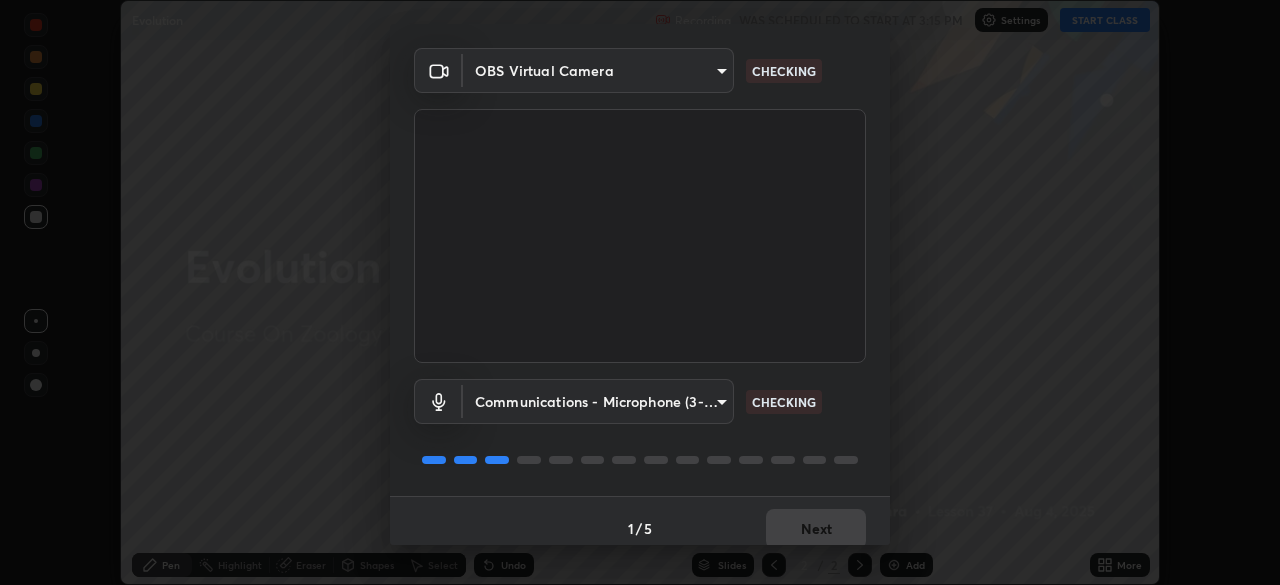 scroll, scrollTop: 70, scrollLeft: 0, axis: vertical 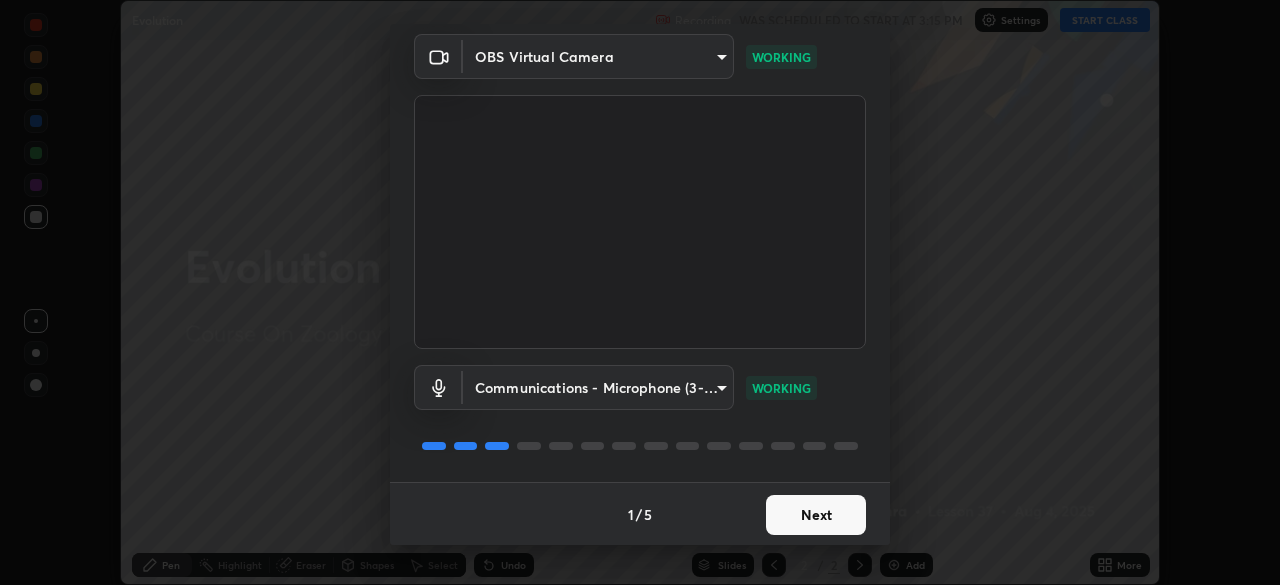 click on "Next" at bounding box center [816, 515] 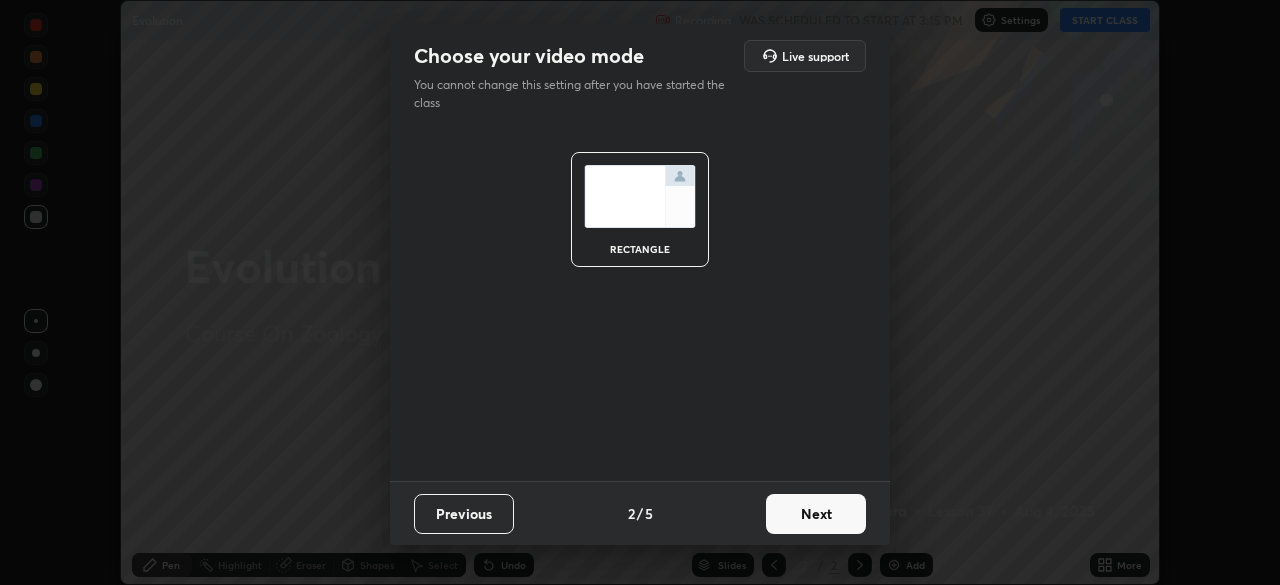 scroll, scrollTop: 0, scrollLeft: 0, axis: both 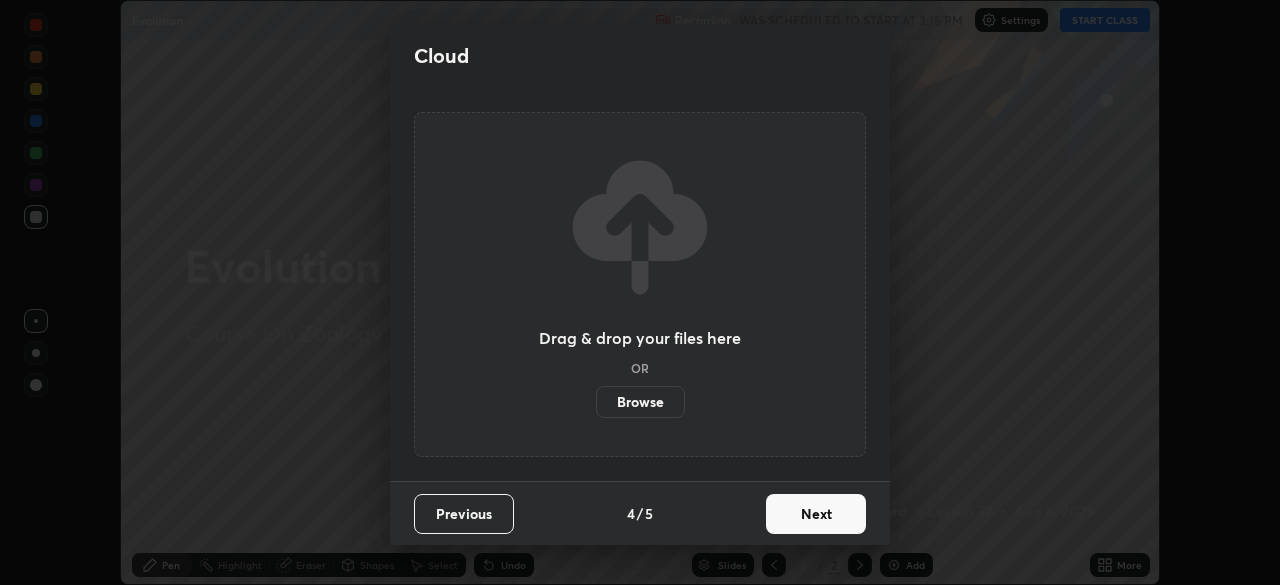 click on "Next" at bounding box center [816, 514] 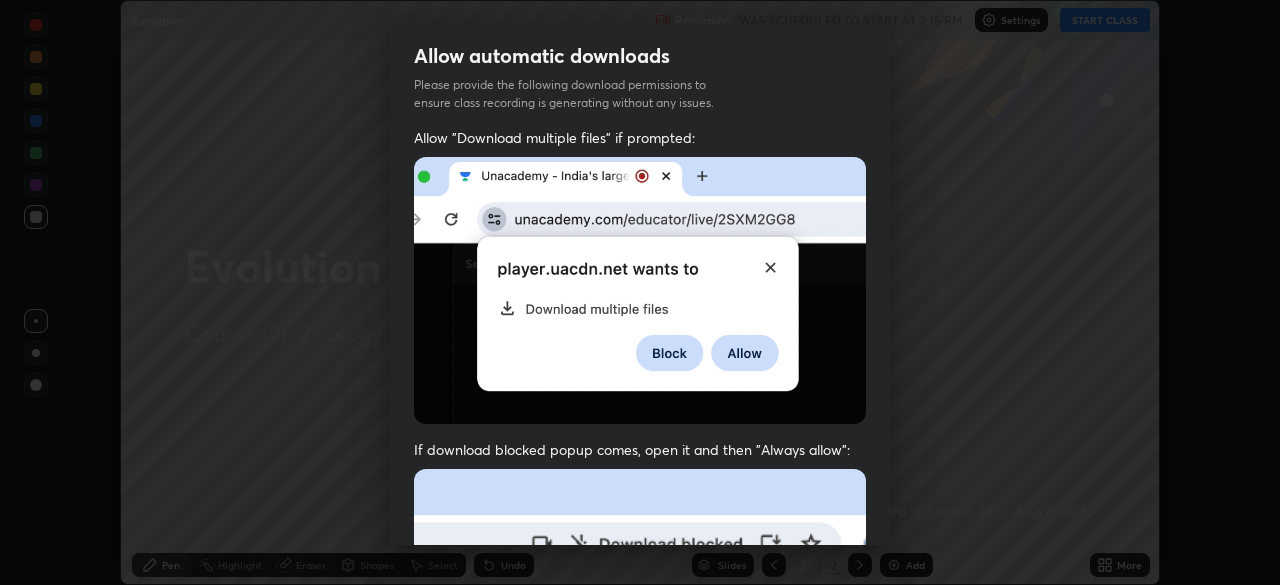 click at bounding box center [640, 687] 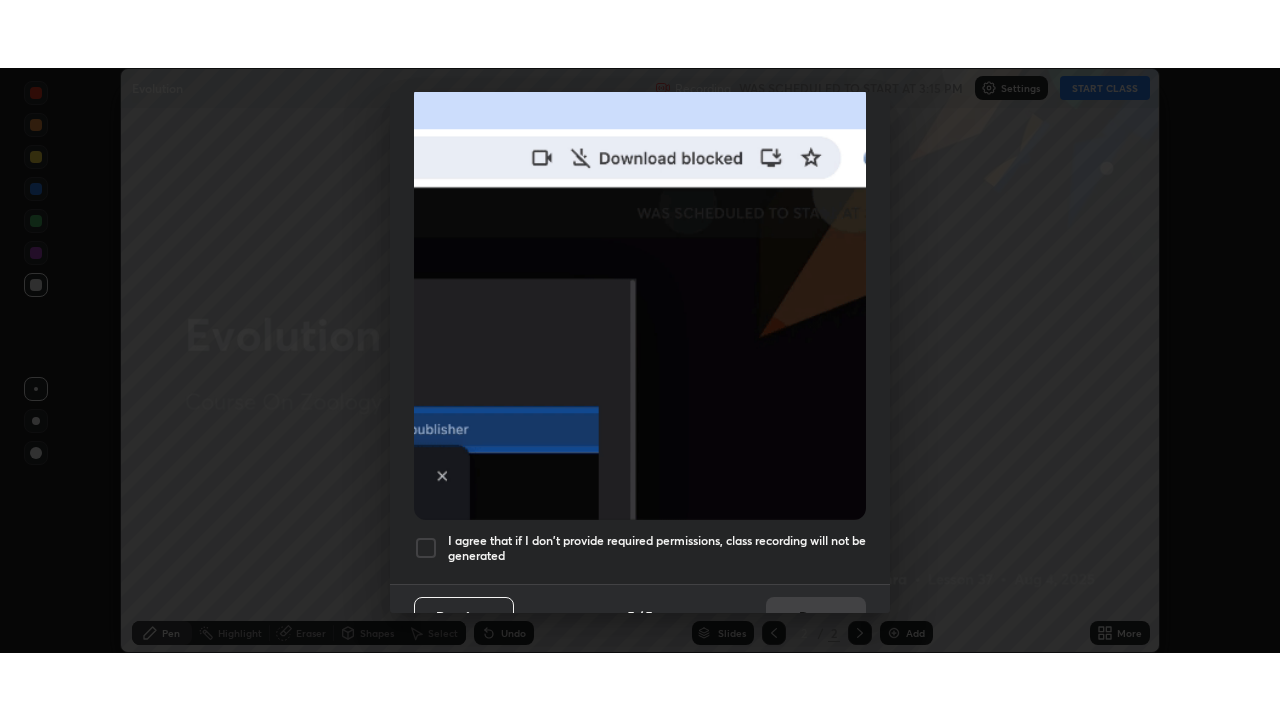 scroll, scrollTop: 479, scrollLeft: 0, axis: vertical 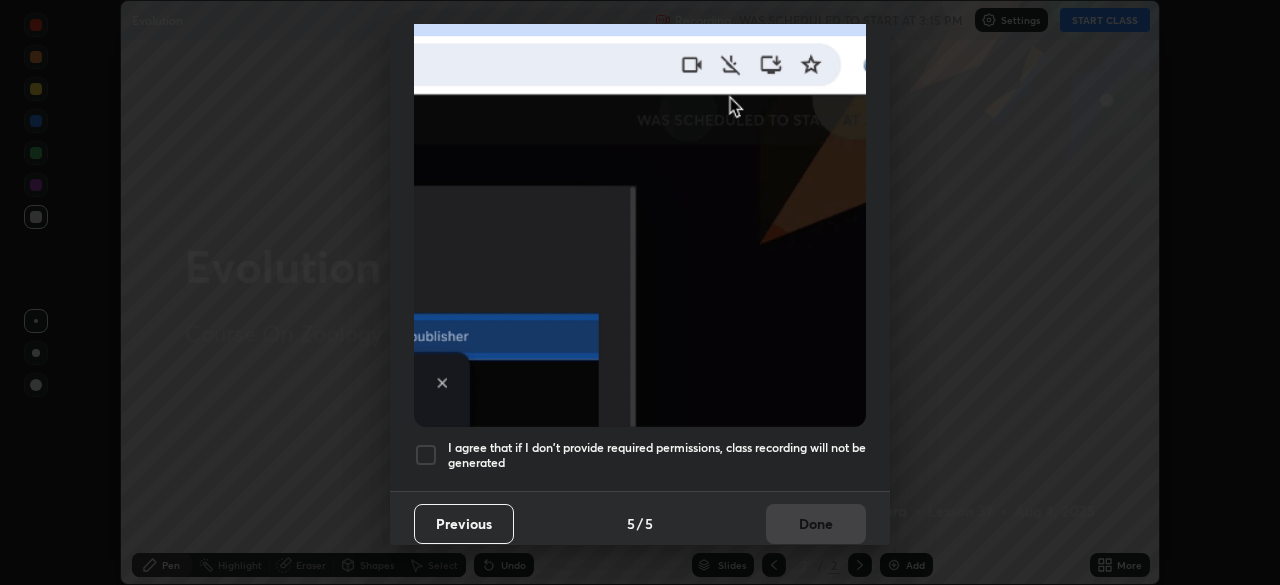 click on "I agree that if I don't provide required permissions, class recording will not be generated" at bounding box center (657, 455) 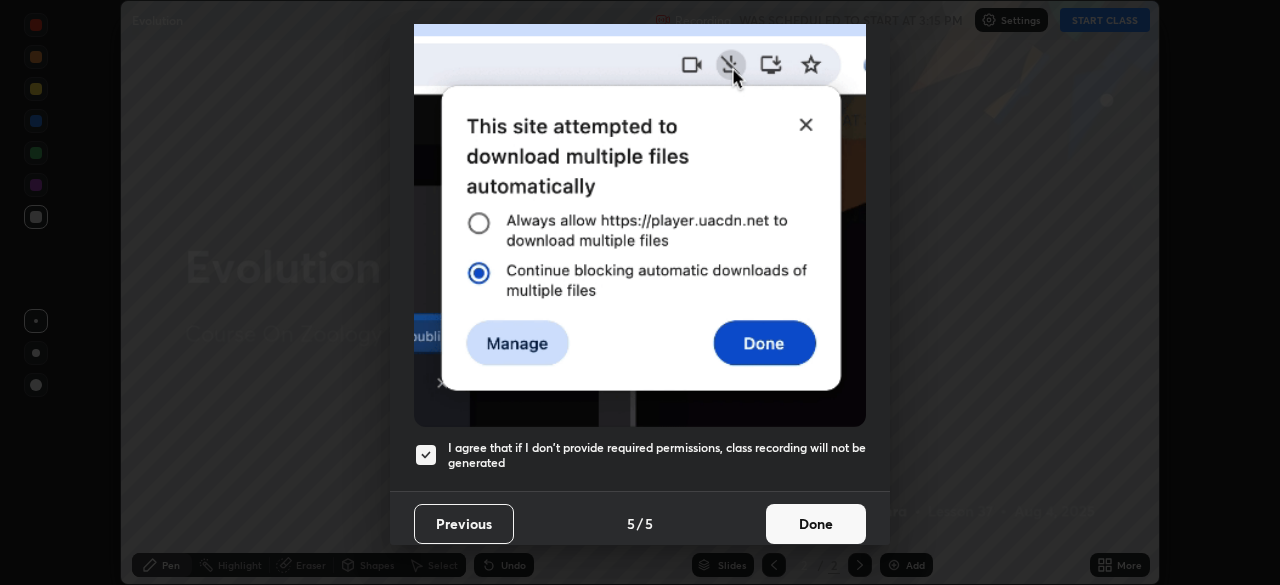 click on "Done" at bounding box center [816, 524] 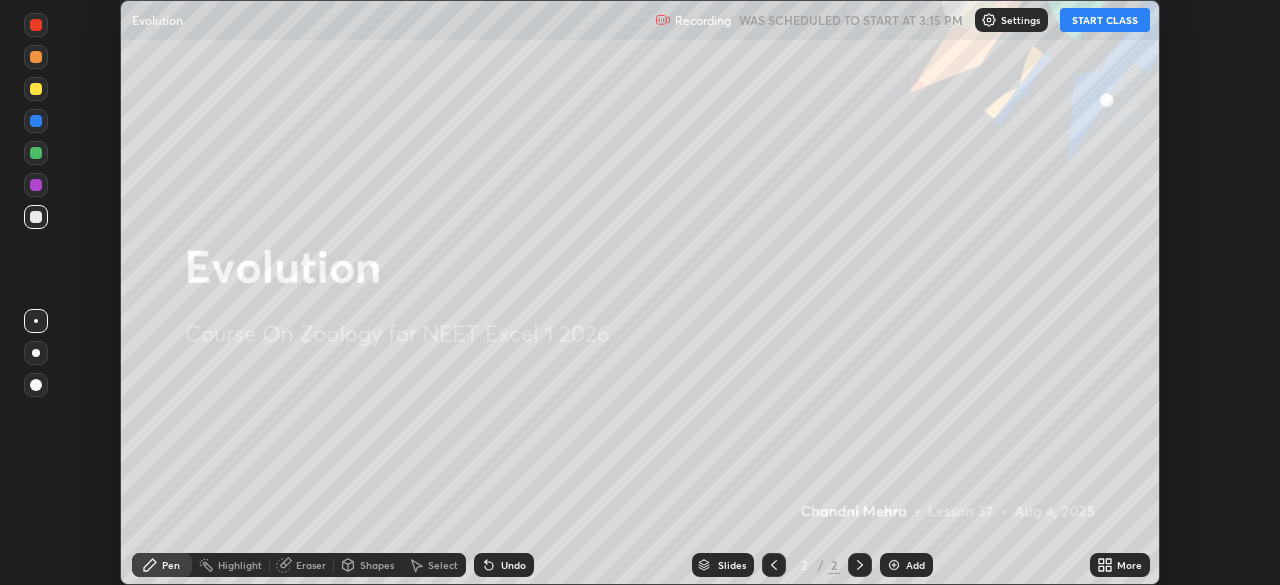 click on "START CLASS" at bounding box center (1105, 20) 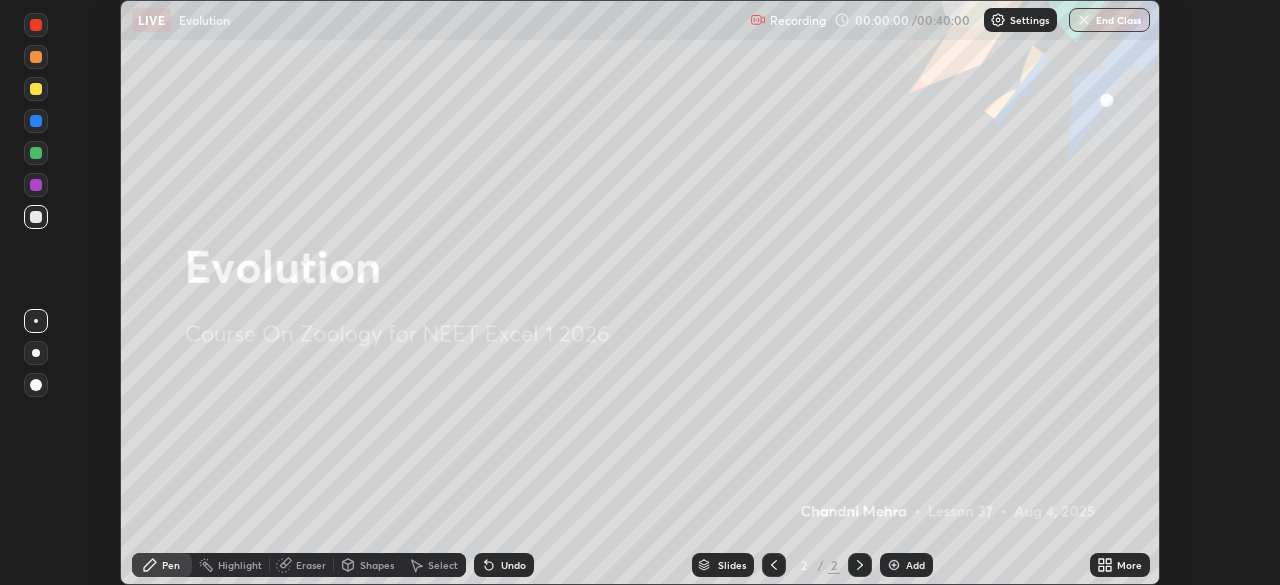 click 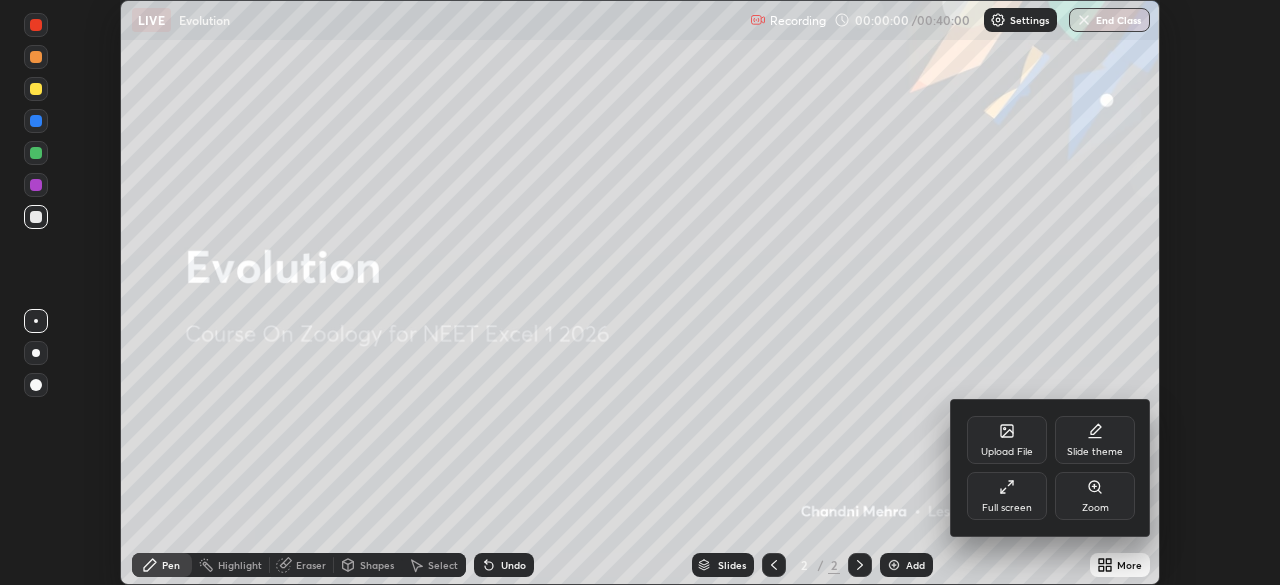 click on "Full screen" at bounding box center (1007, 496) 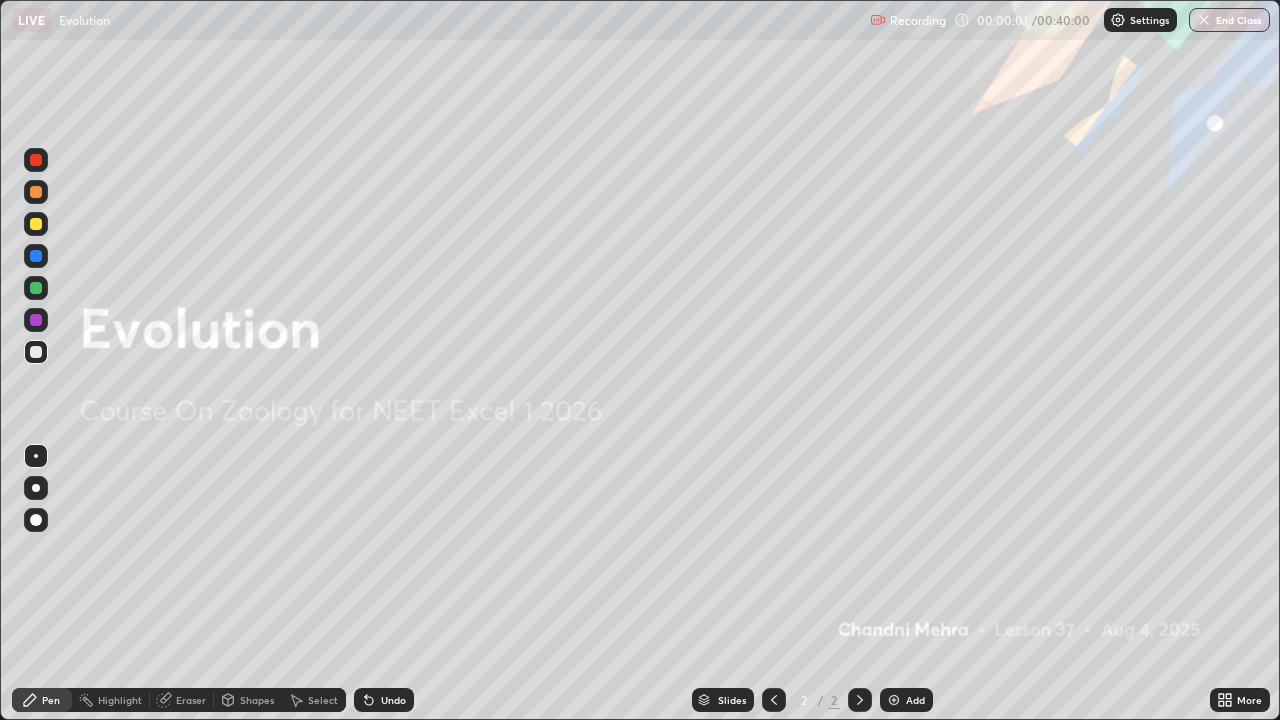 scroll, scrollTop: 99280, scrollLeft: 98720, axis: both 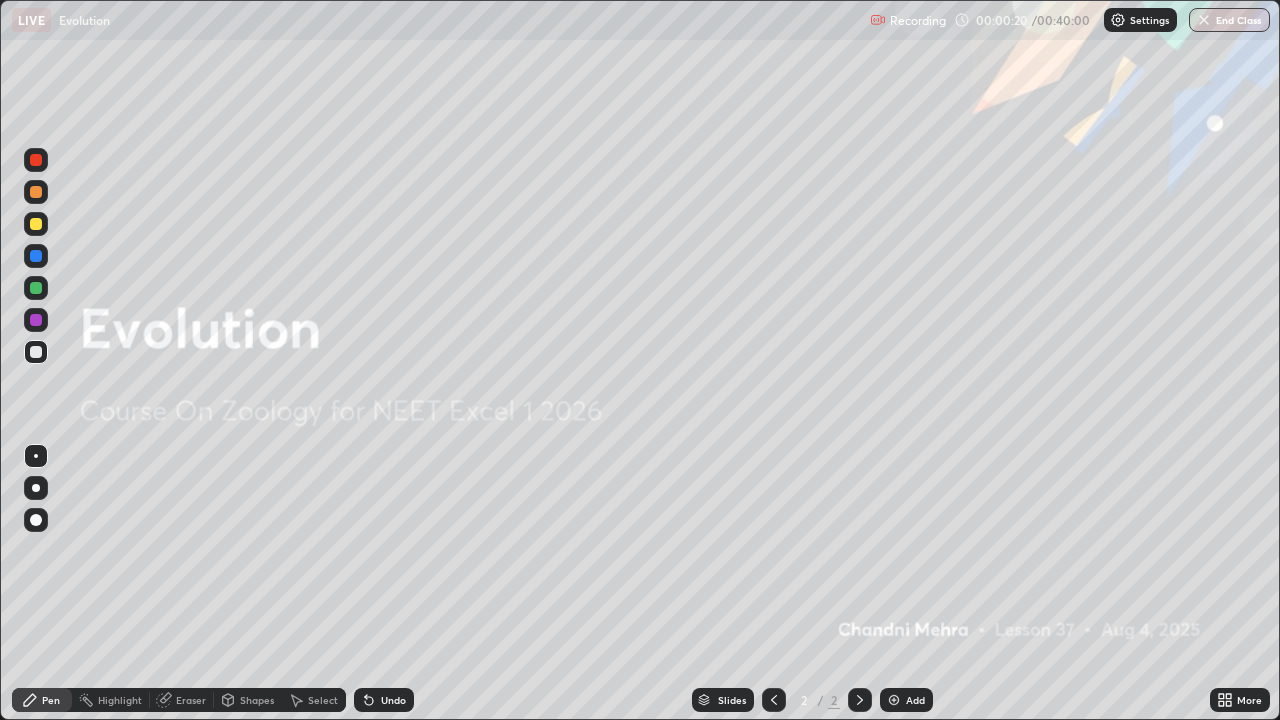 click at bounding box center [894, 700] 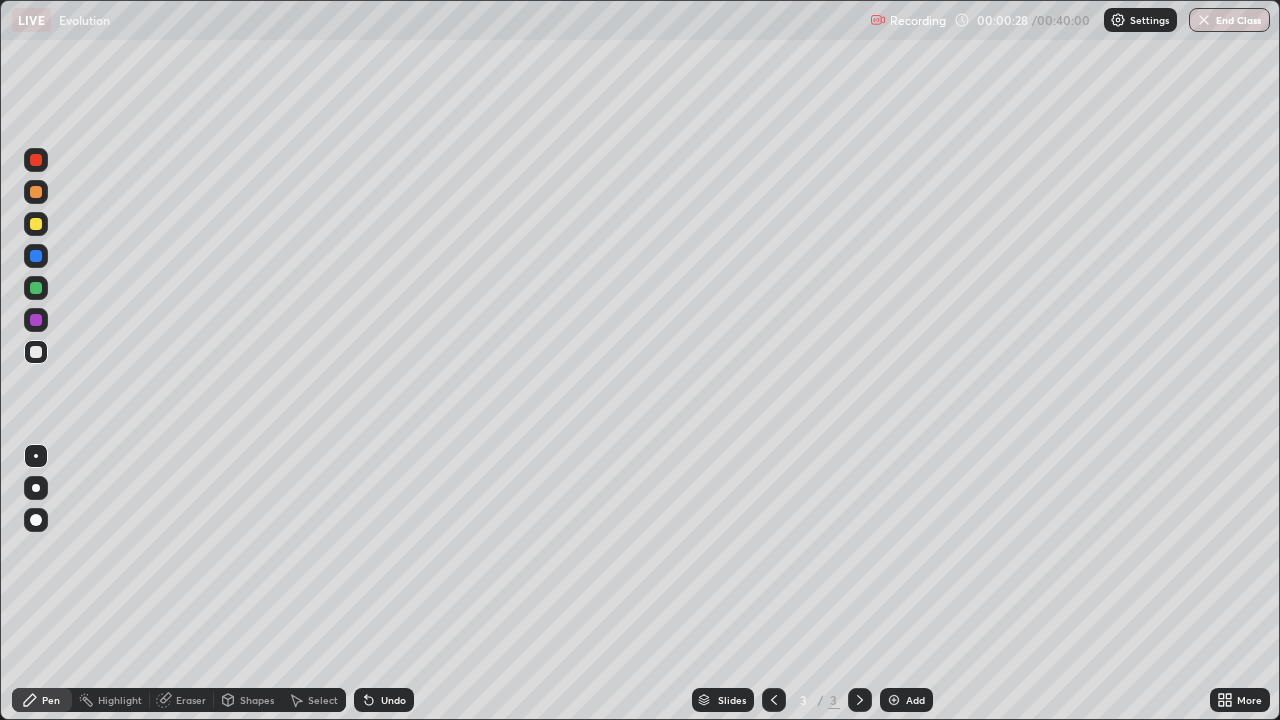 click on "Slides 3 / 3 Add" at bounding box center [812, 700] 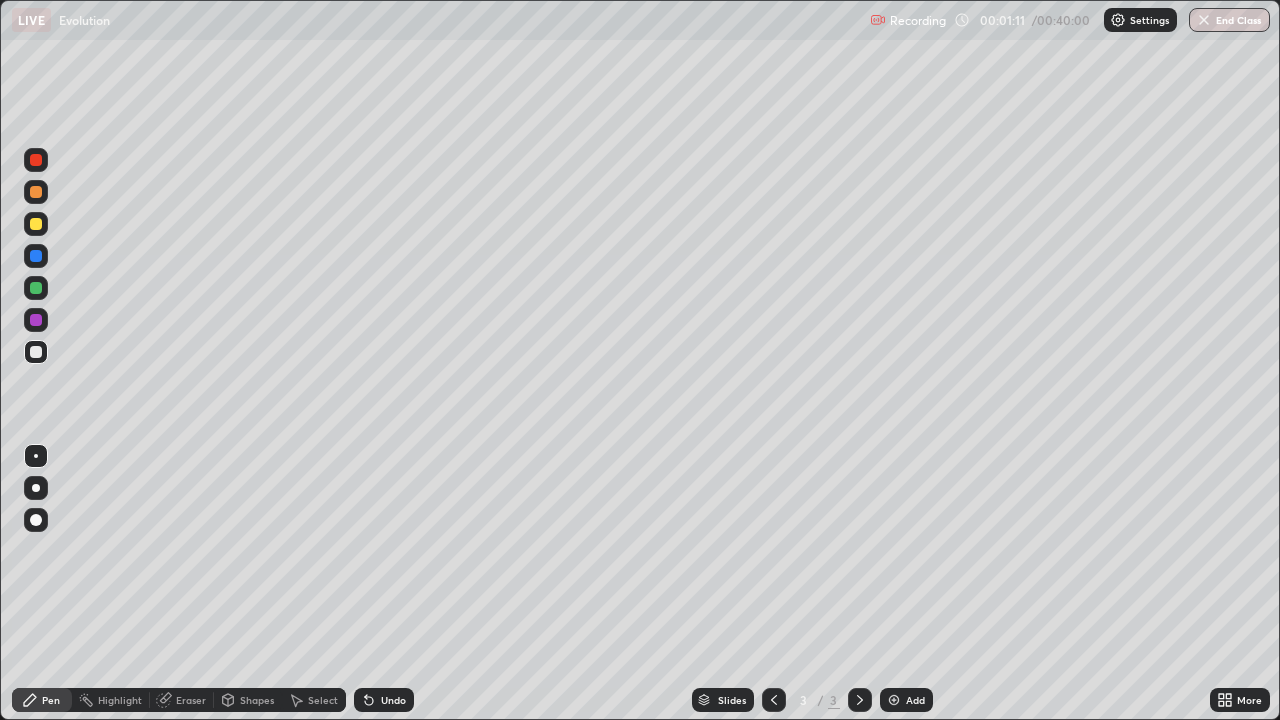 click at bounding box center [36, 488] 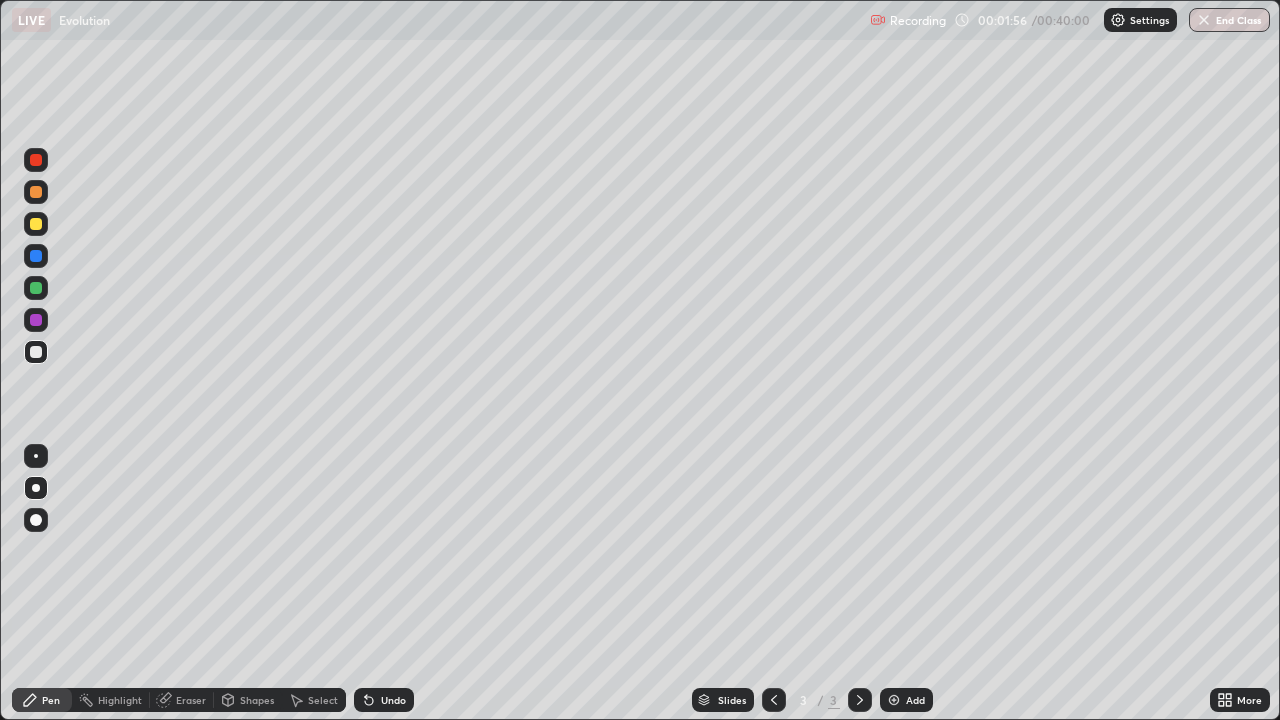 click on "Eraser" at bounding box center [191, 700] 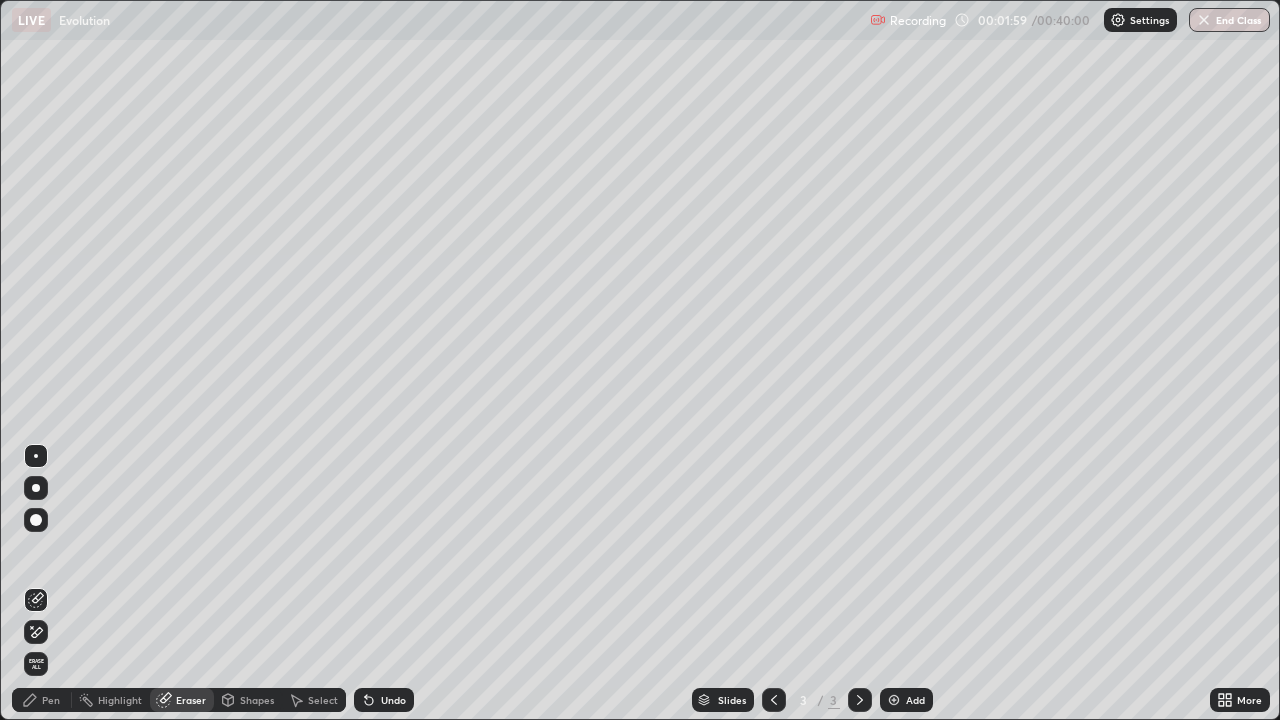 click on "Pen" at bounding box center (51, 700) 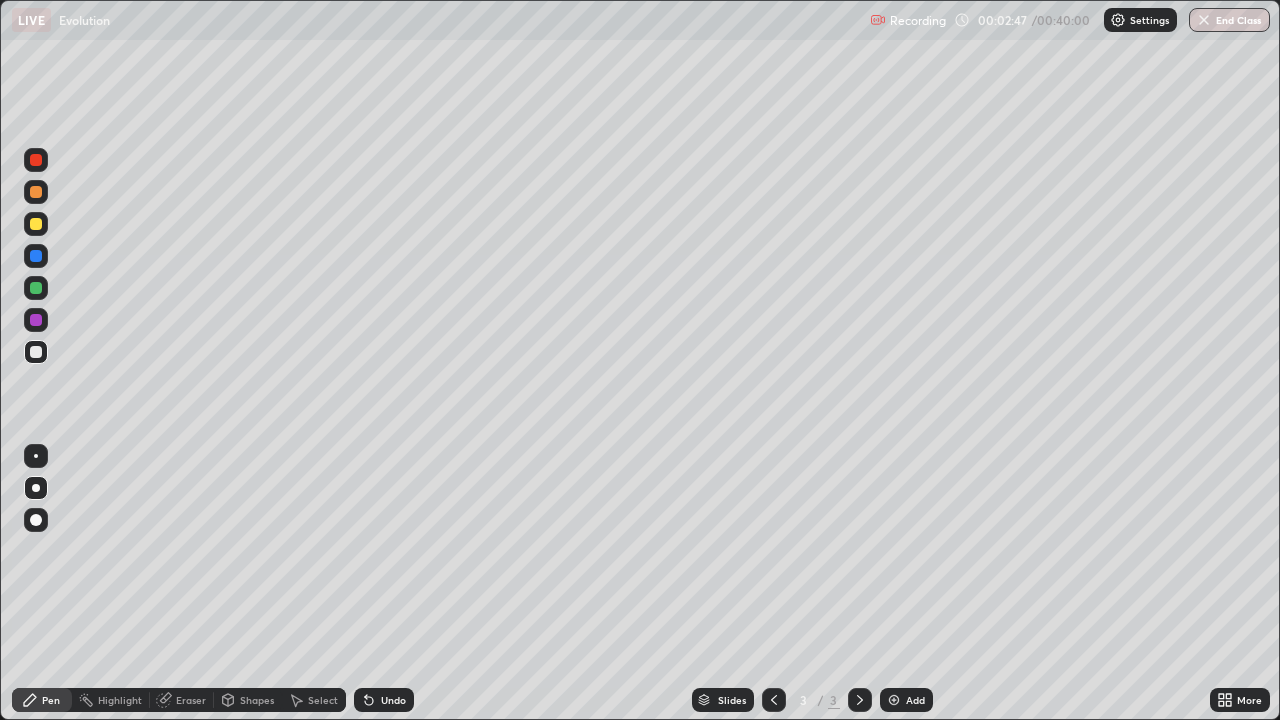 click on "Eraser" at bounding box center (191, 700) 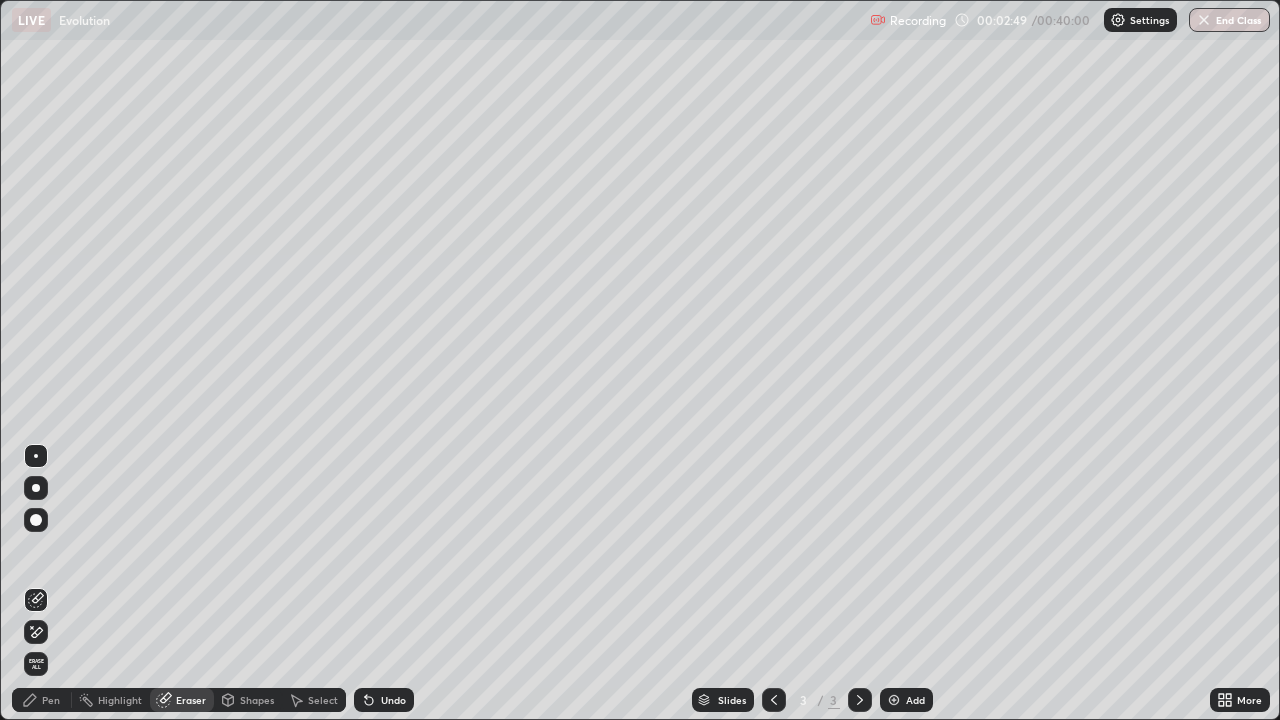 click on "Pen" at bounding box center (51, 700) 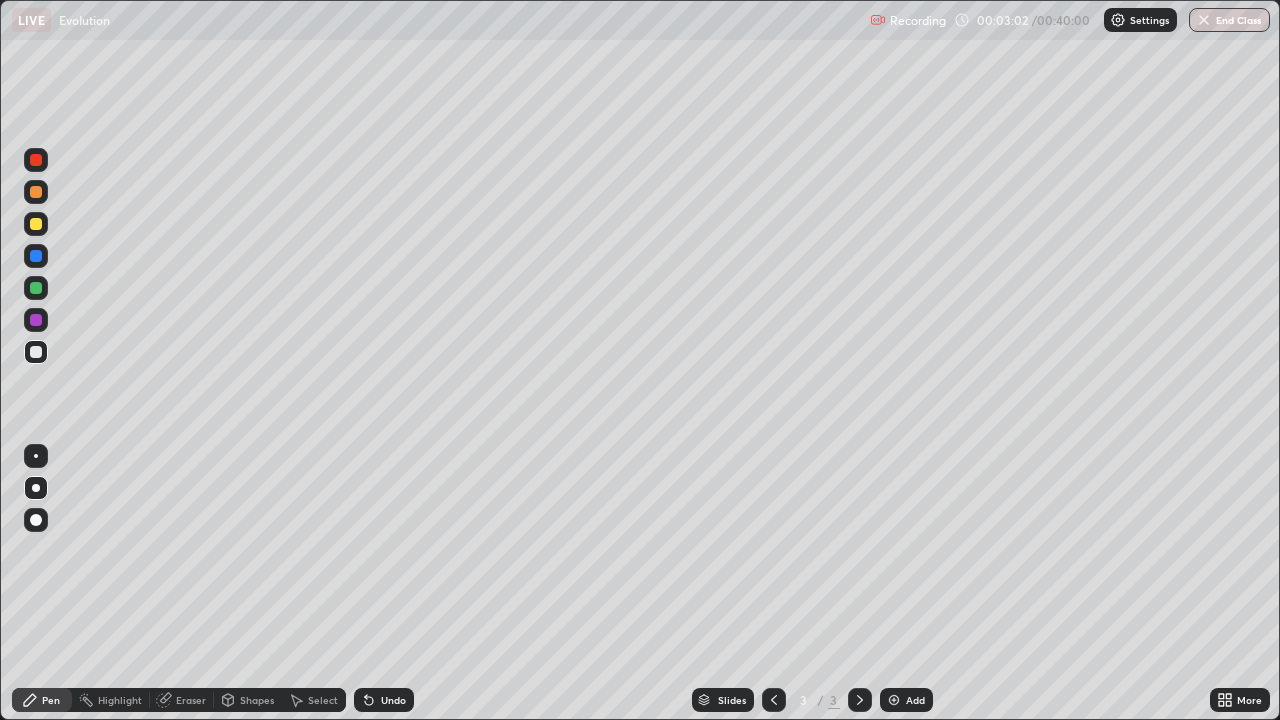 click 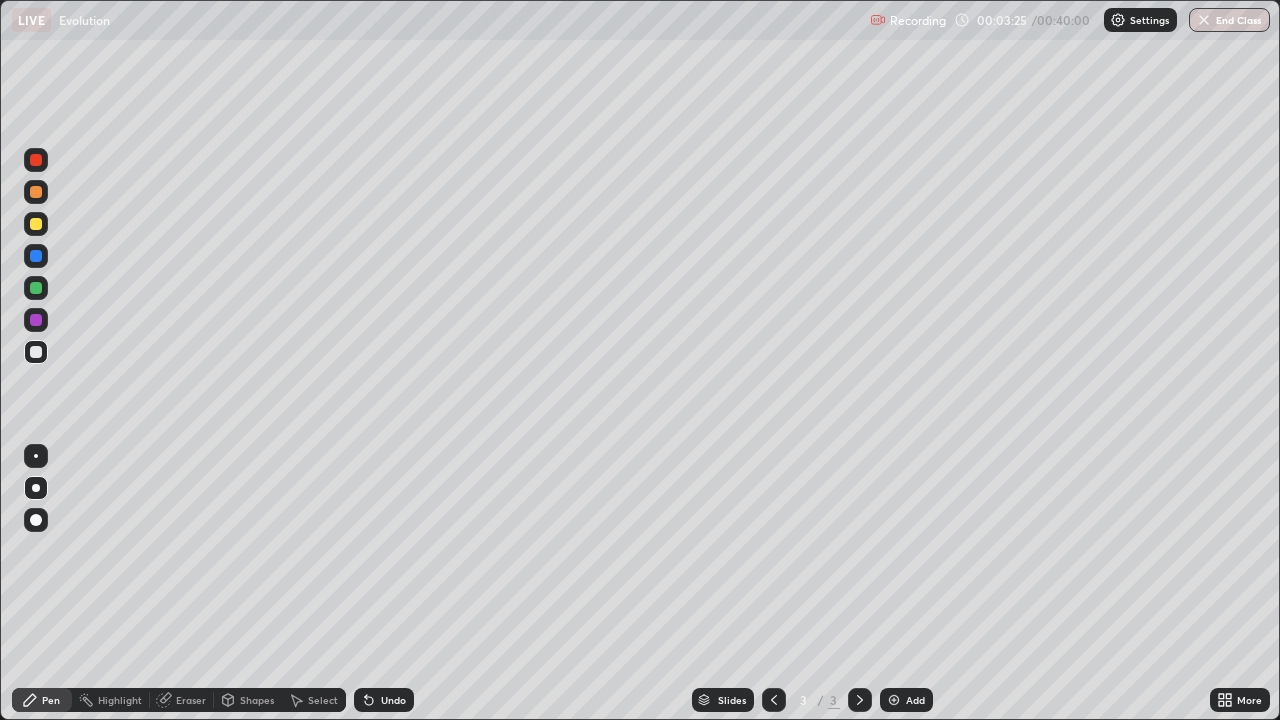 click at bounding box center [36, 224] 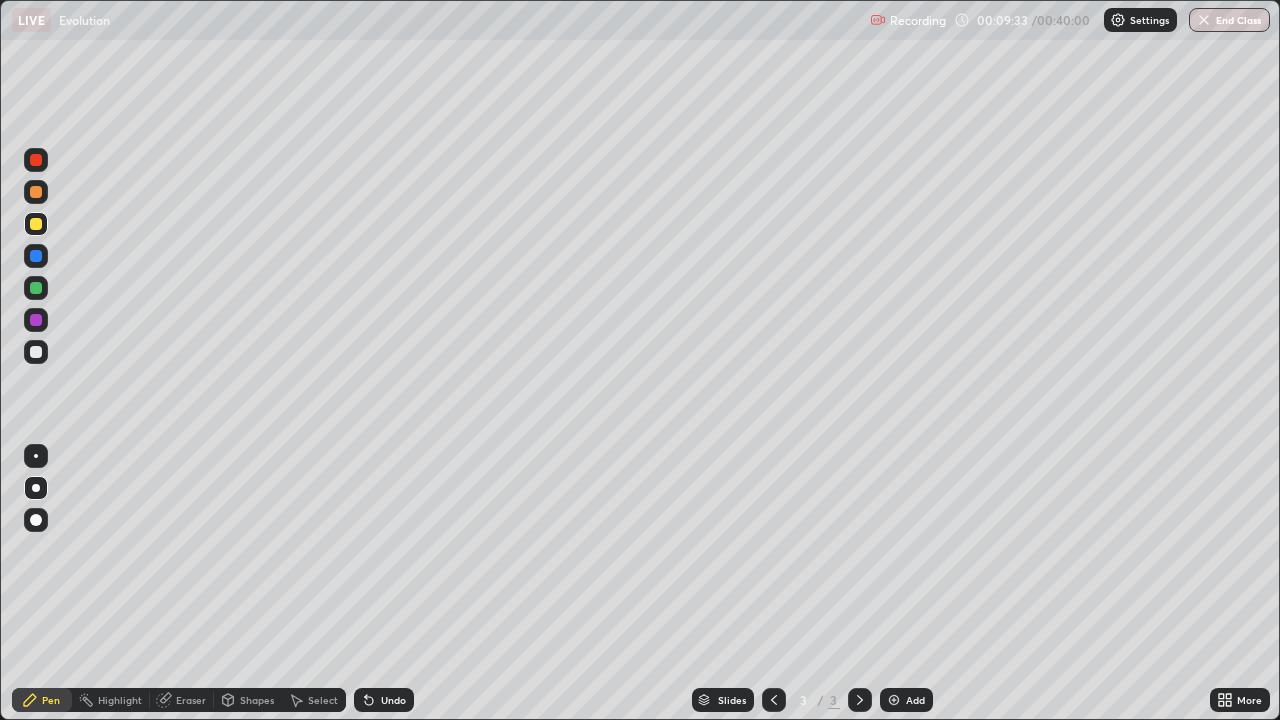 click at bounding box center [36, 352] 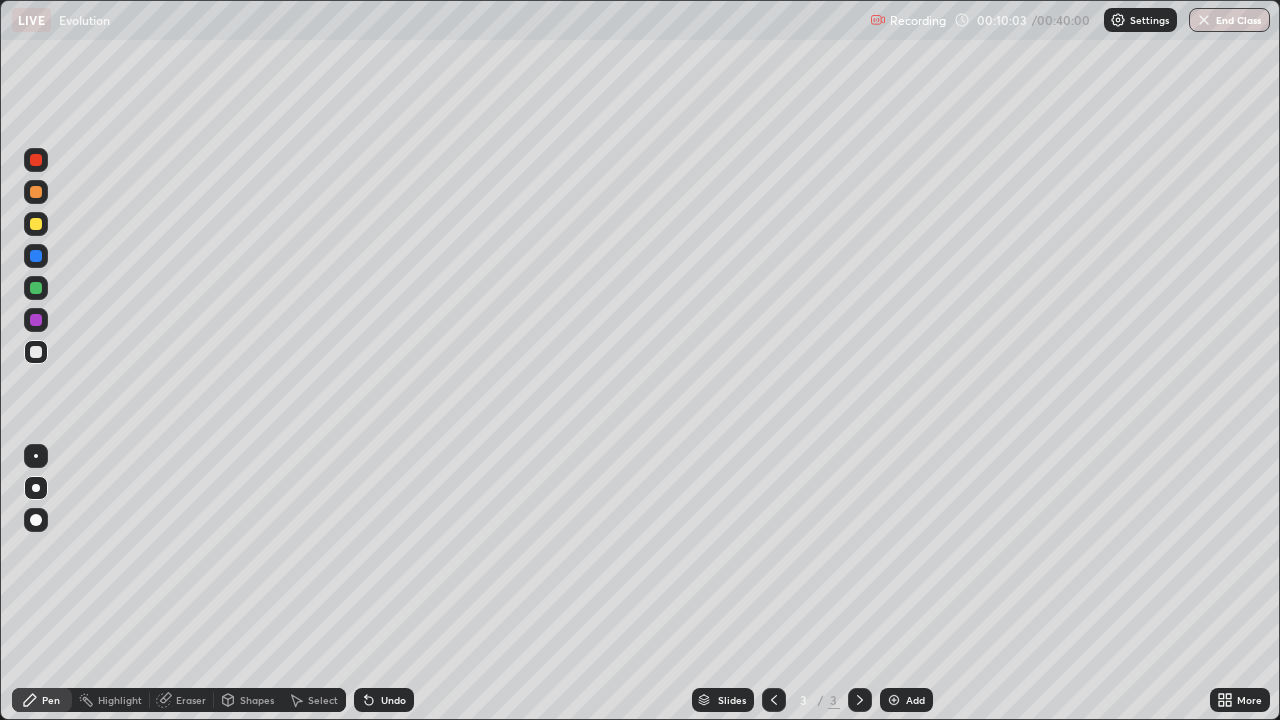 click on "Undo" at bounding box center [393, 700] 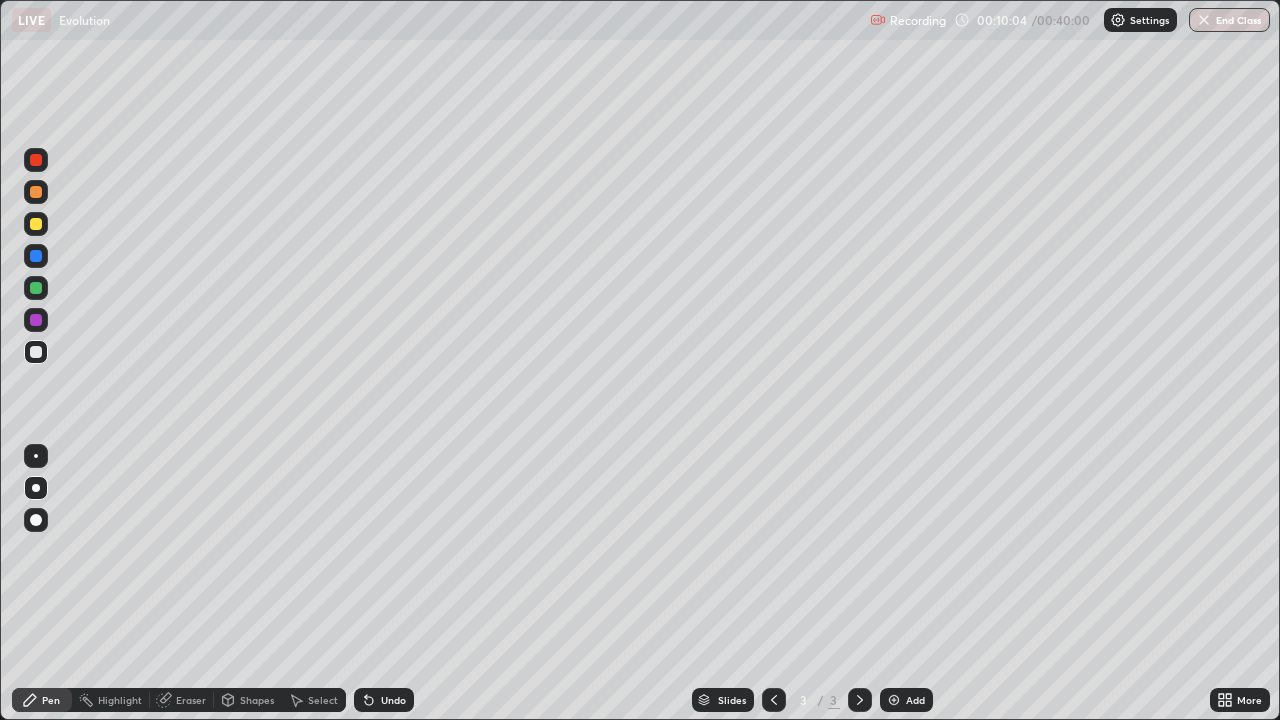 click on "Undo" at bounding box center (384, 700) 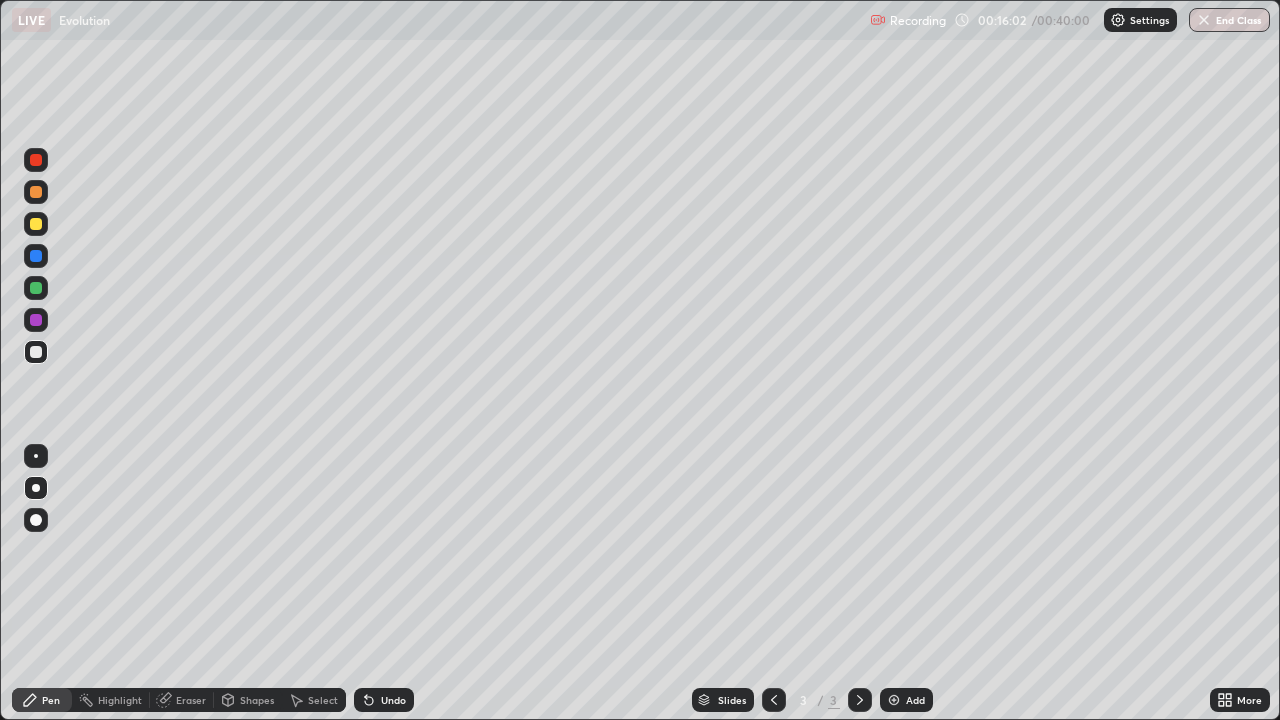 click on "Add" at bounding box center [915, 700] 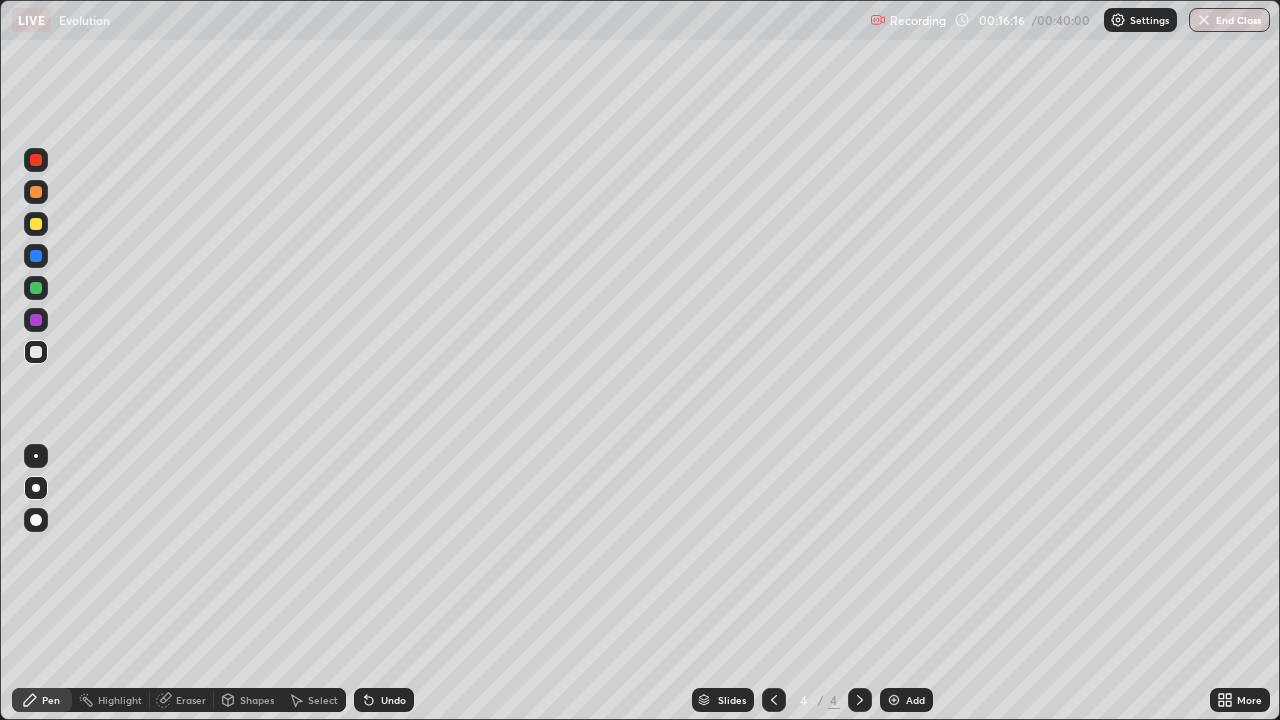 click at bounding box center (36, 224) 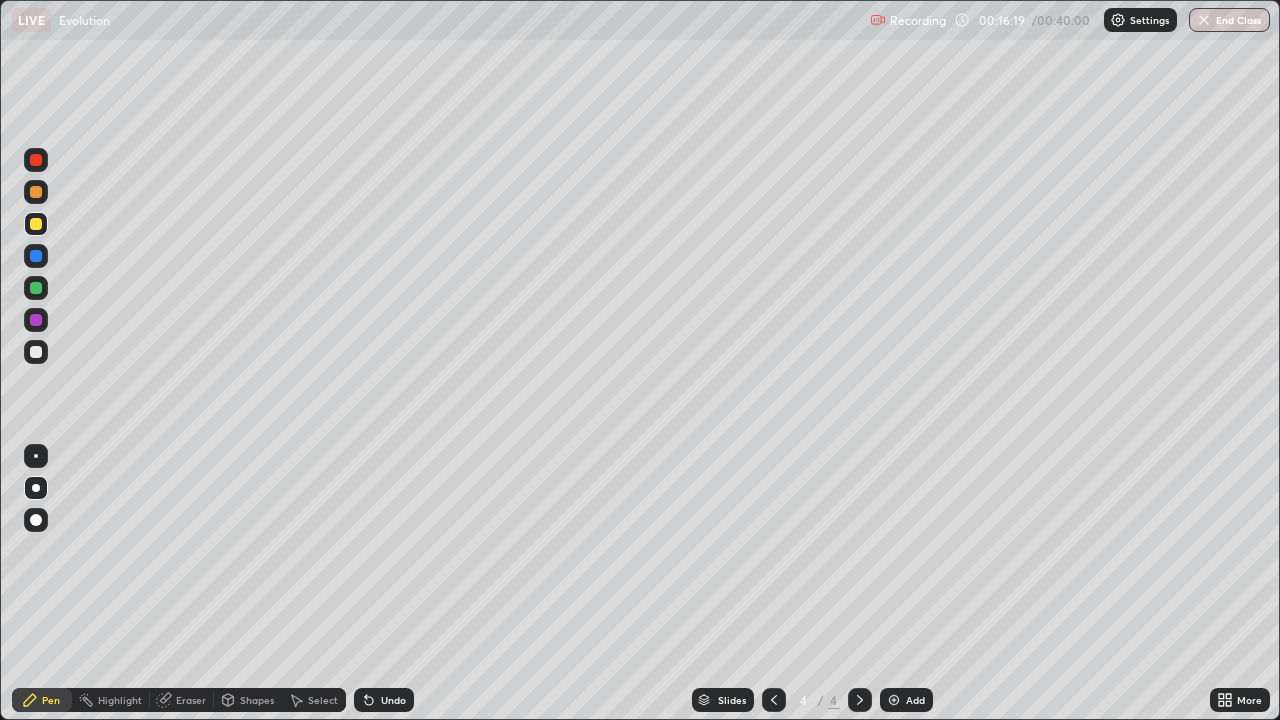 click on "Eraser" at bounding box center (191, 700) 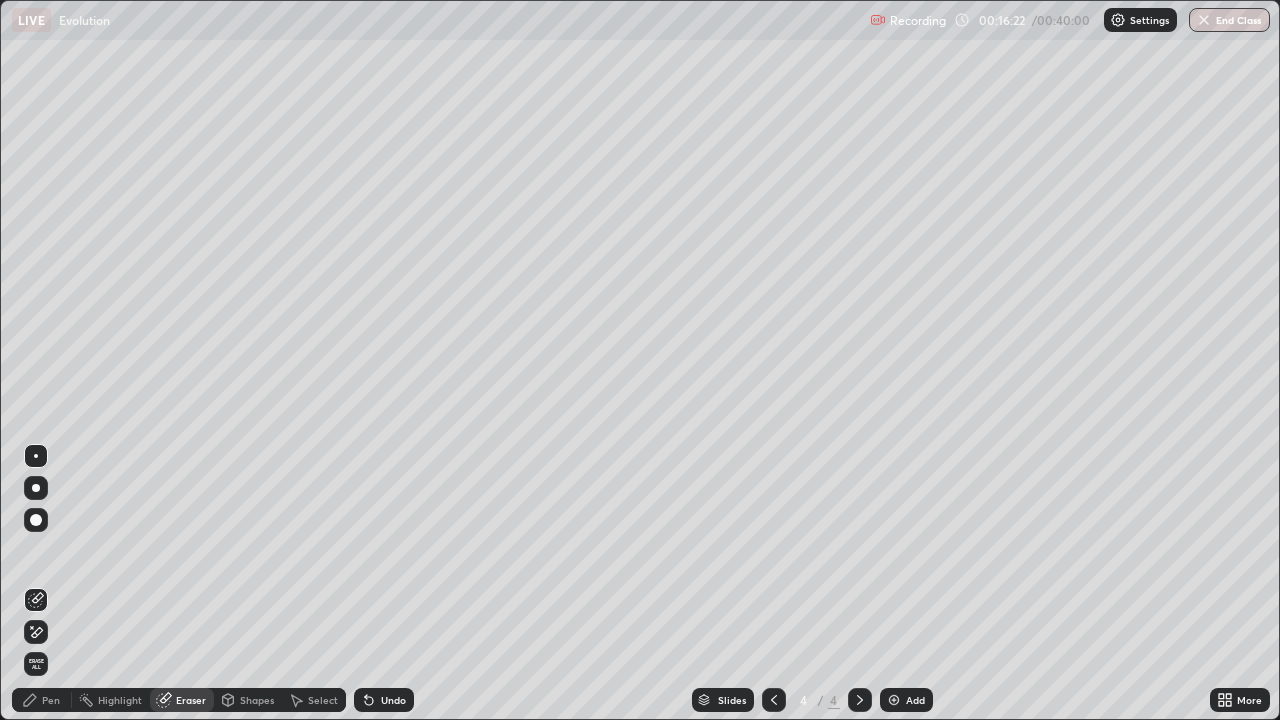 click on "Pen" at bounding box center (51, 700) 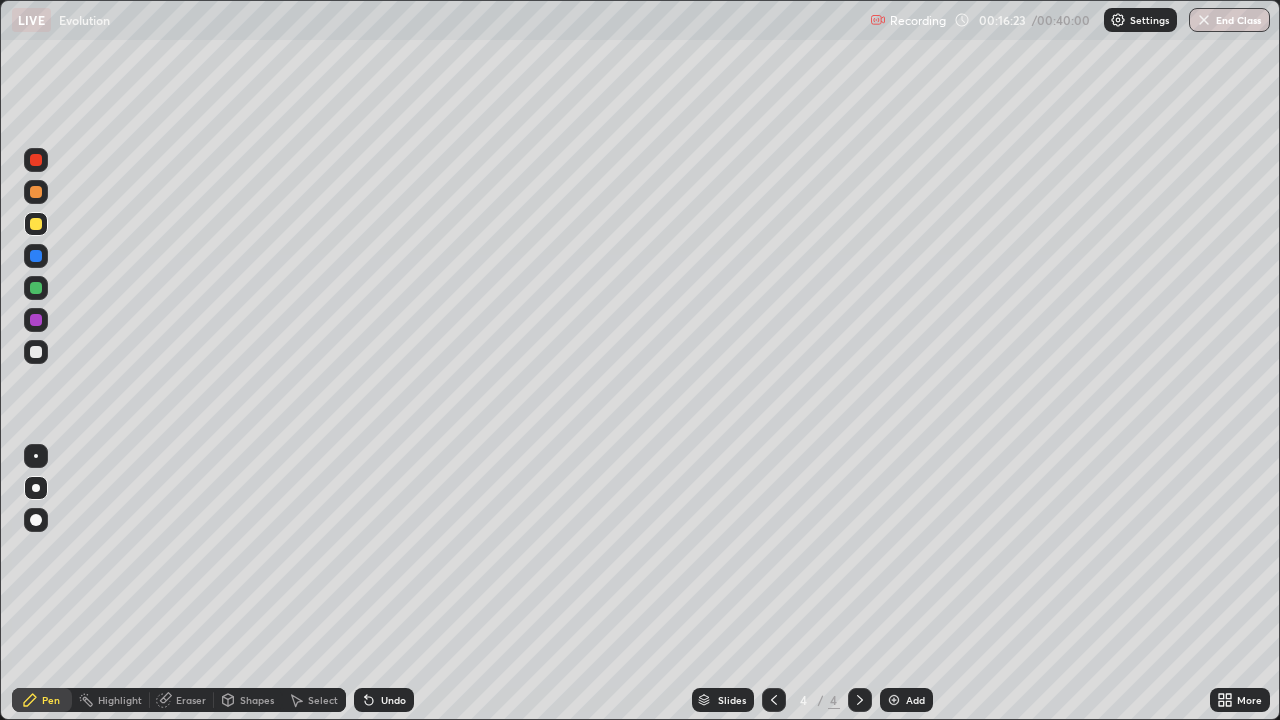 click at bounding box center [36, 352] 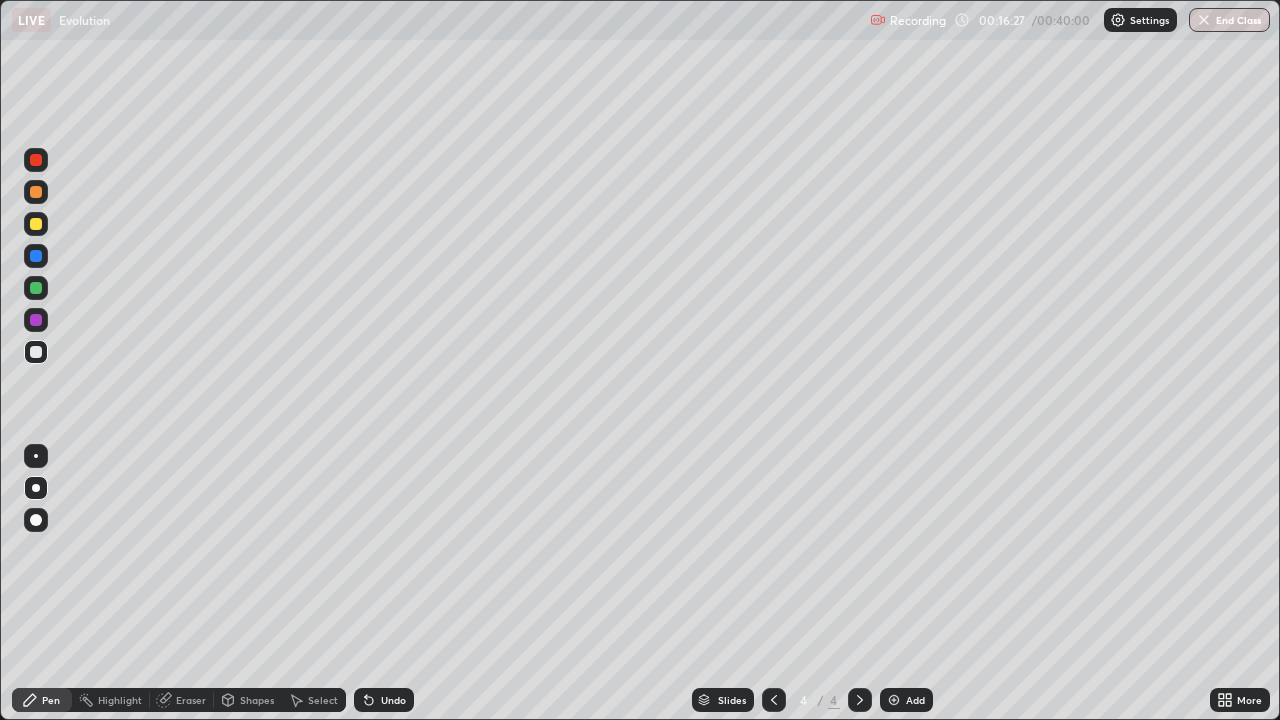 click on "Pen" at bounding box center [51, 700] 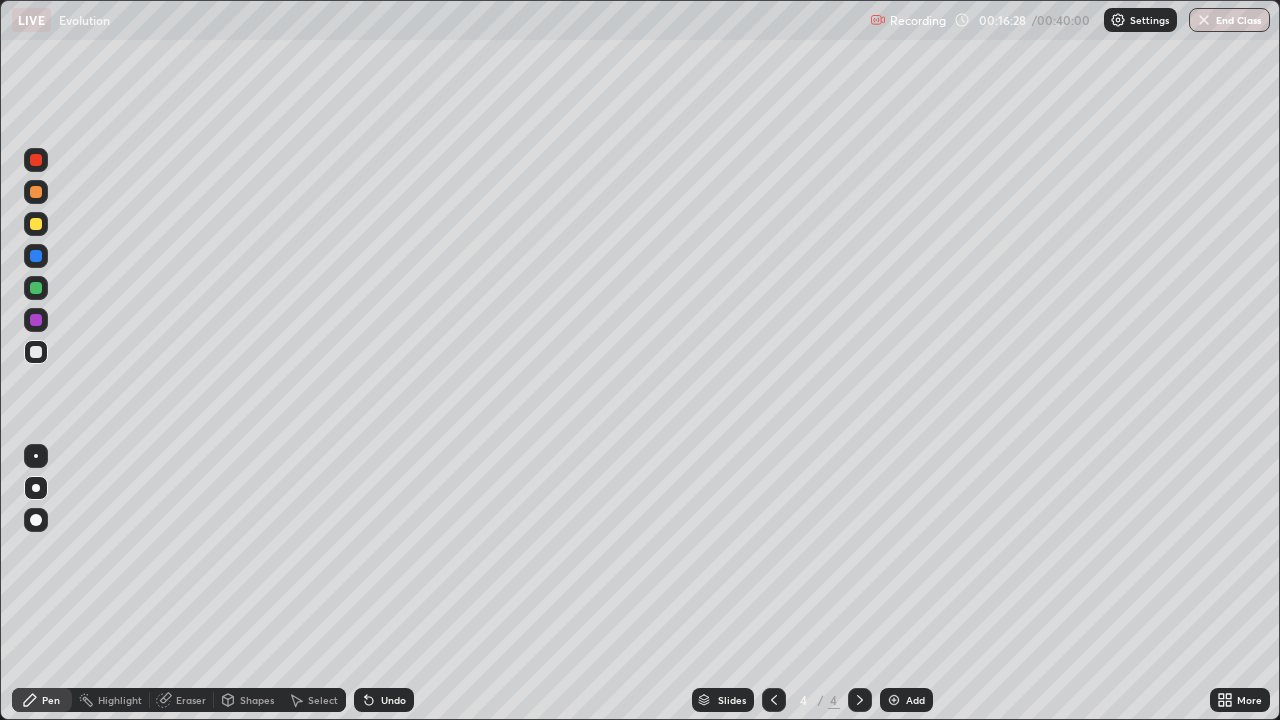 click at bounding box center (36, 224) 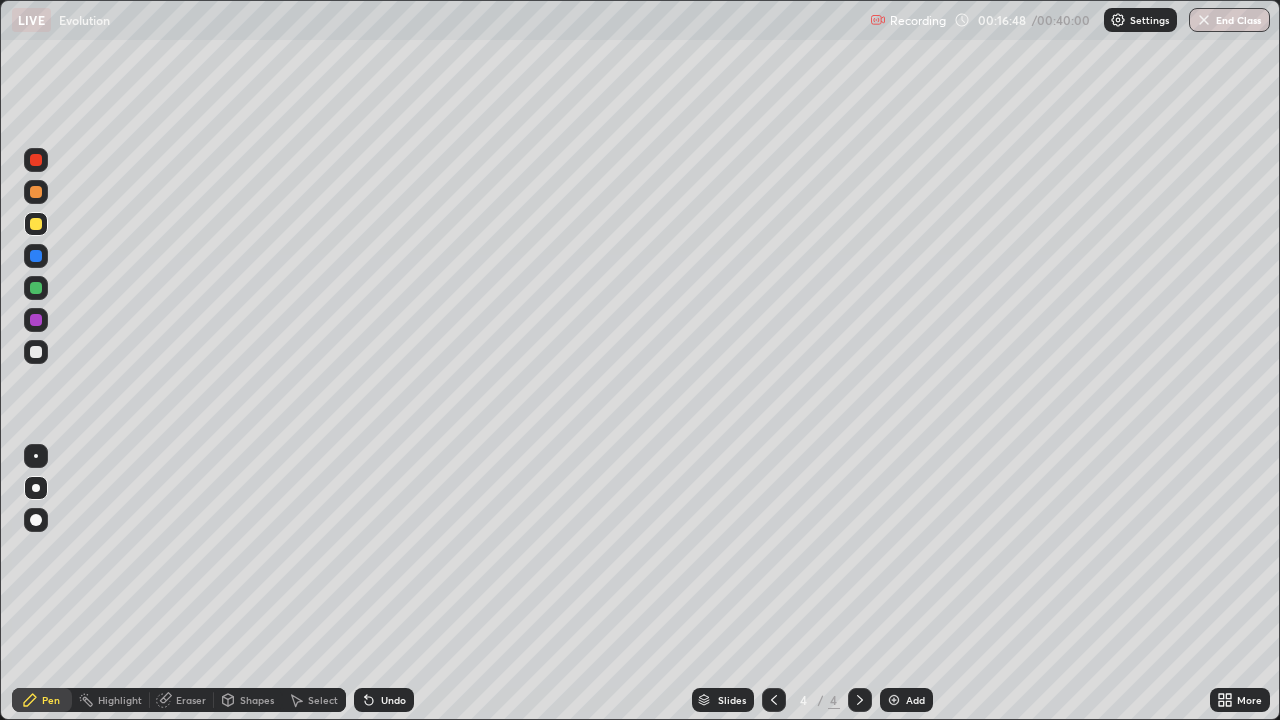 click on "Undo" at bounding box center [384, 700] 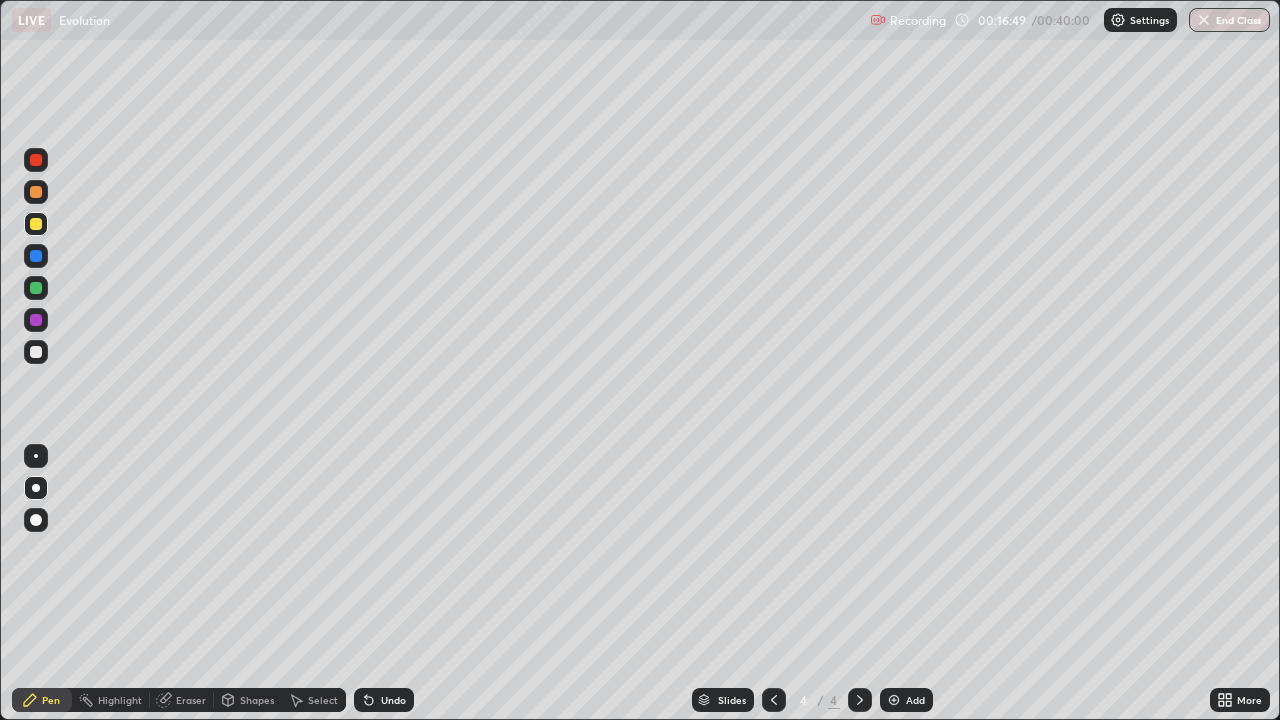 click on "Undo" at bounding box center [384, 700] 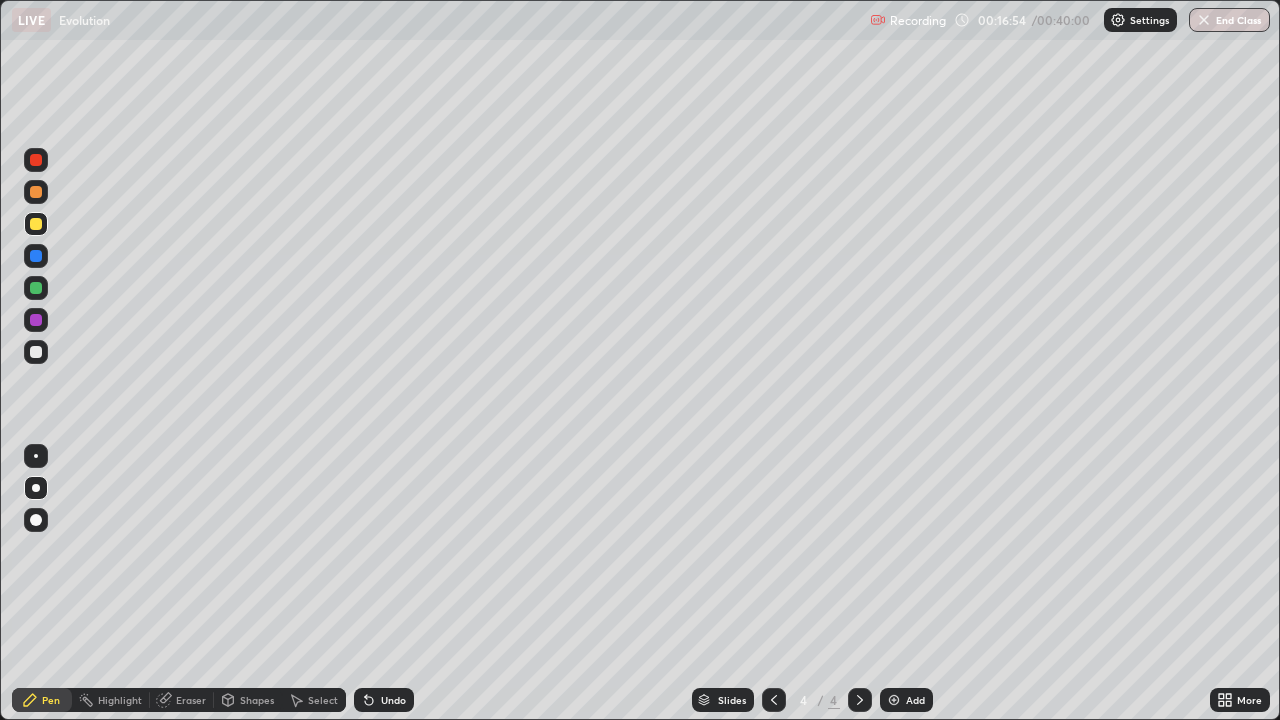 click on "Undo" at bounding box center (384, 700) 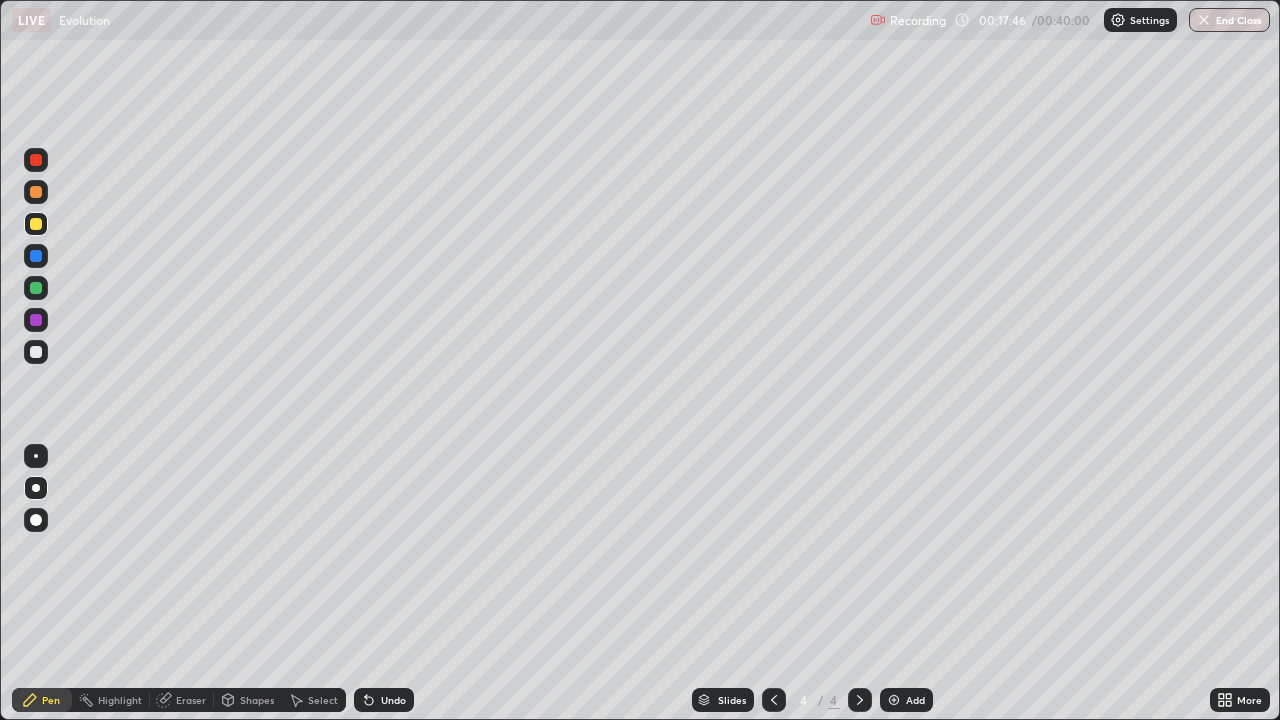 click at bounding box center (36, 352) 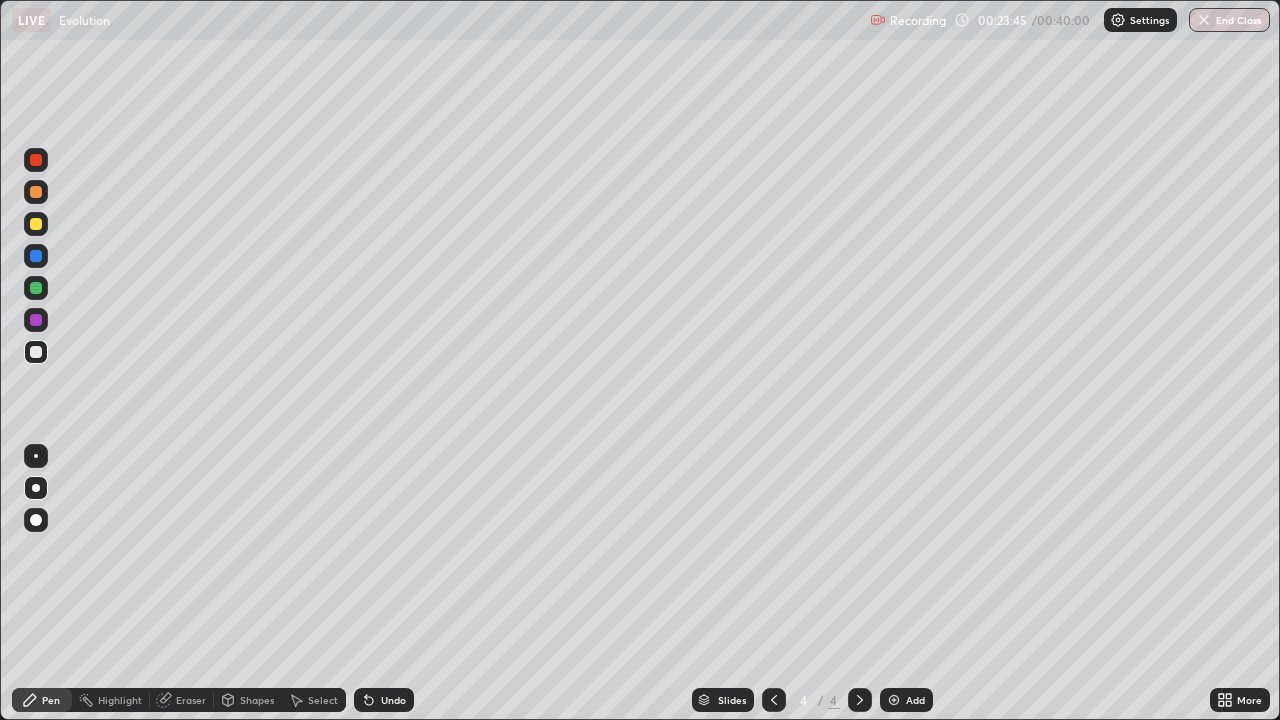 click 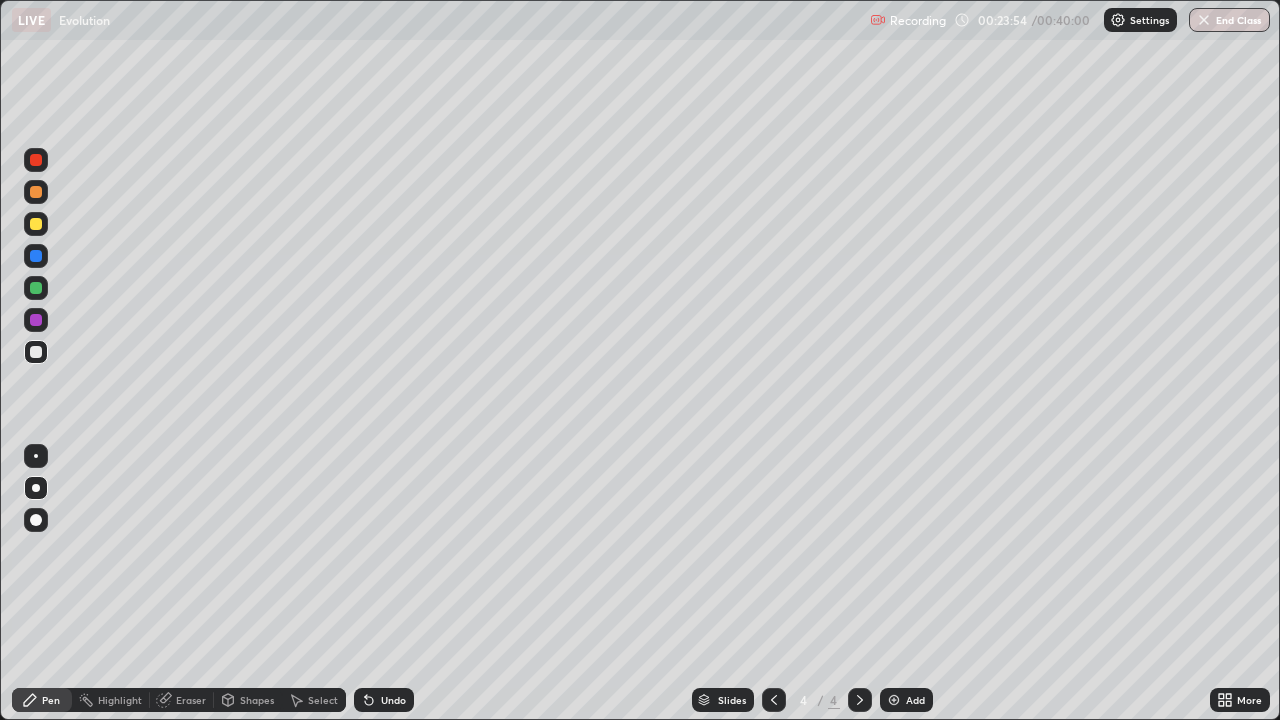 click 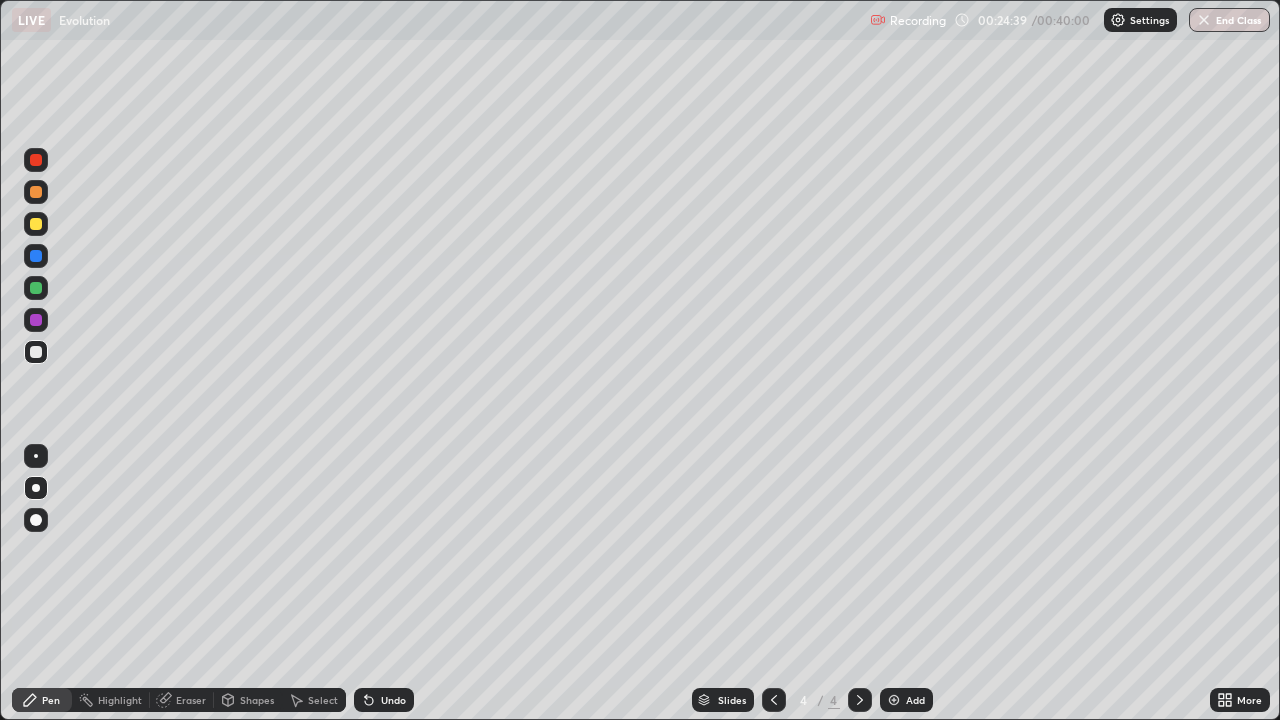click on "Undo" at bounding box center [384, 700] 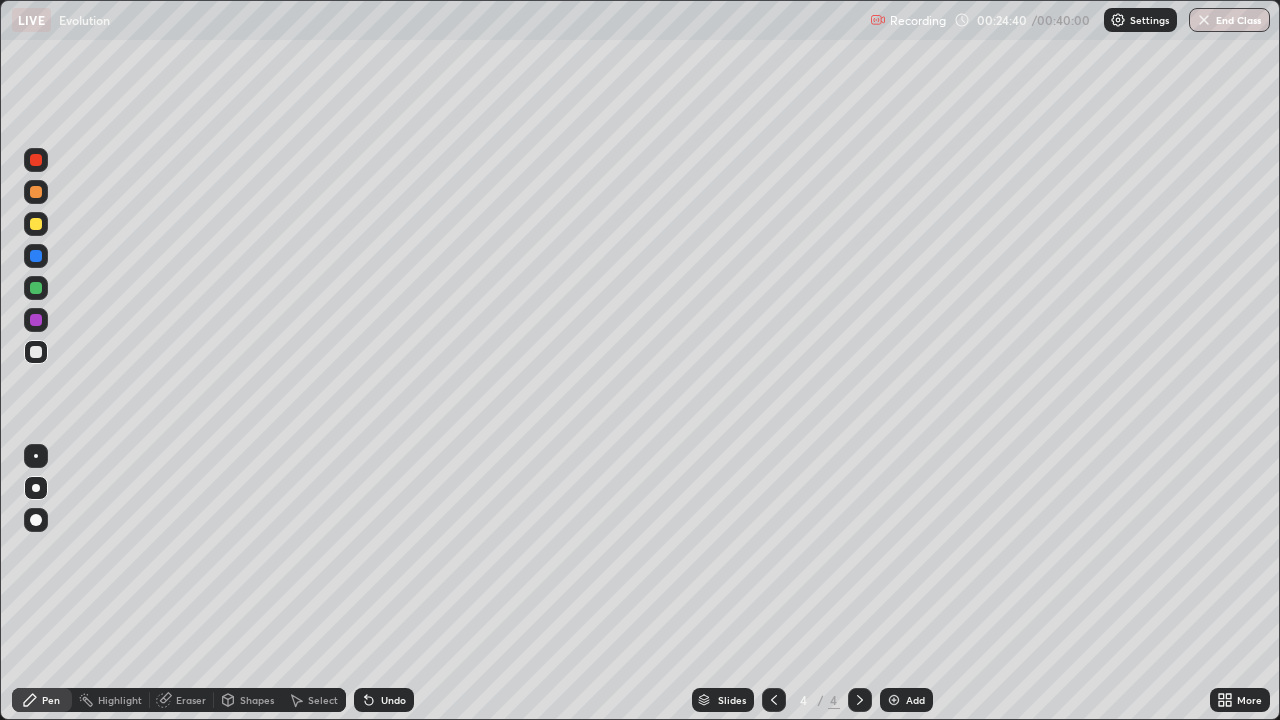 click on "Undo" at bounding box center [384, 700] 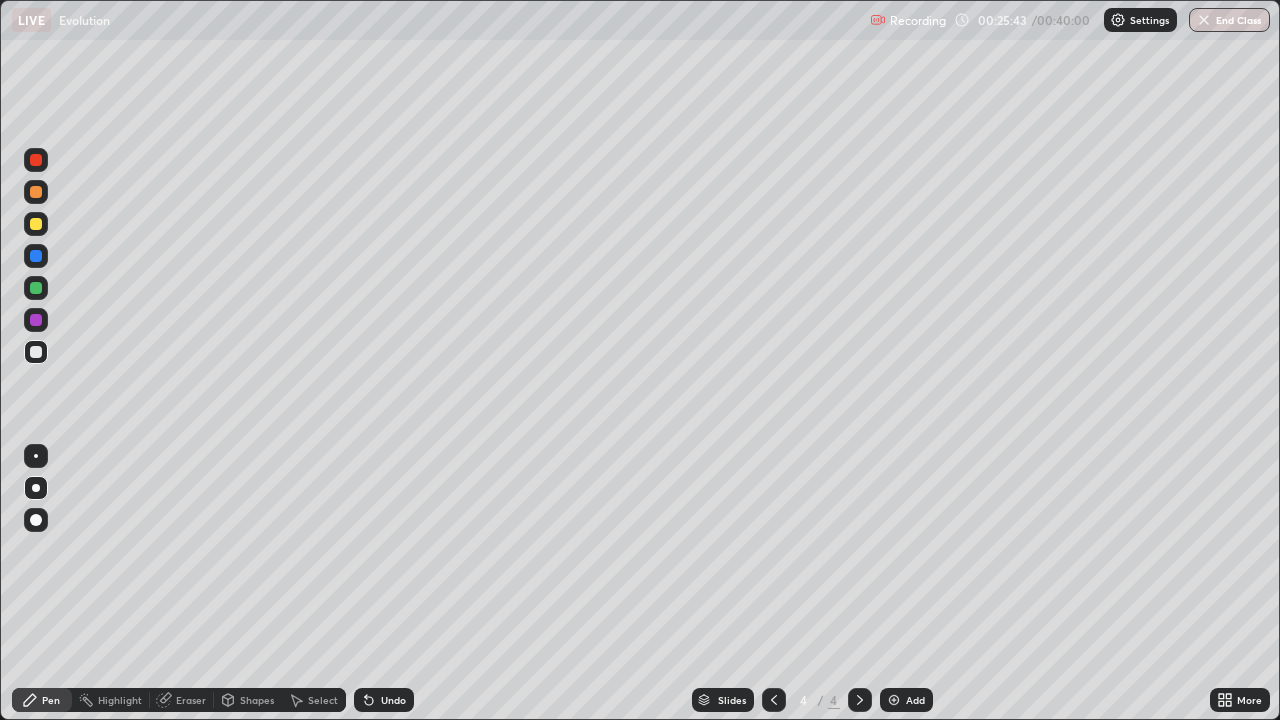 click on "Undo" at bounding box center (384, 700) 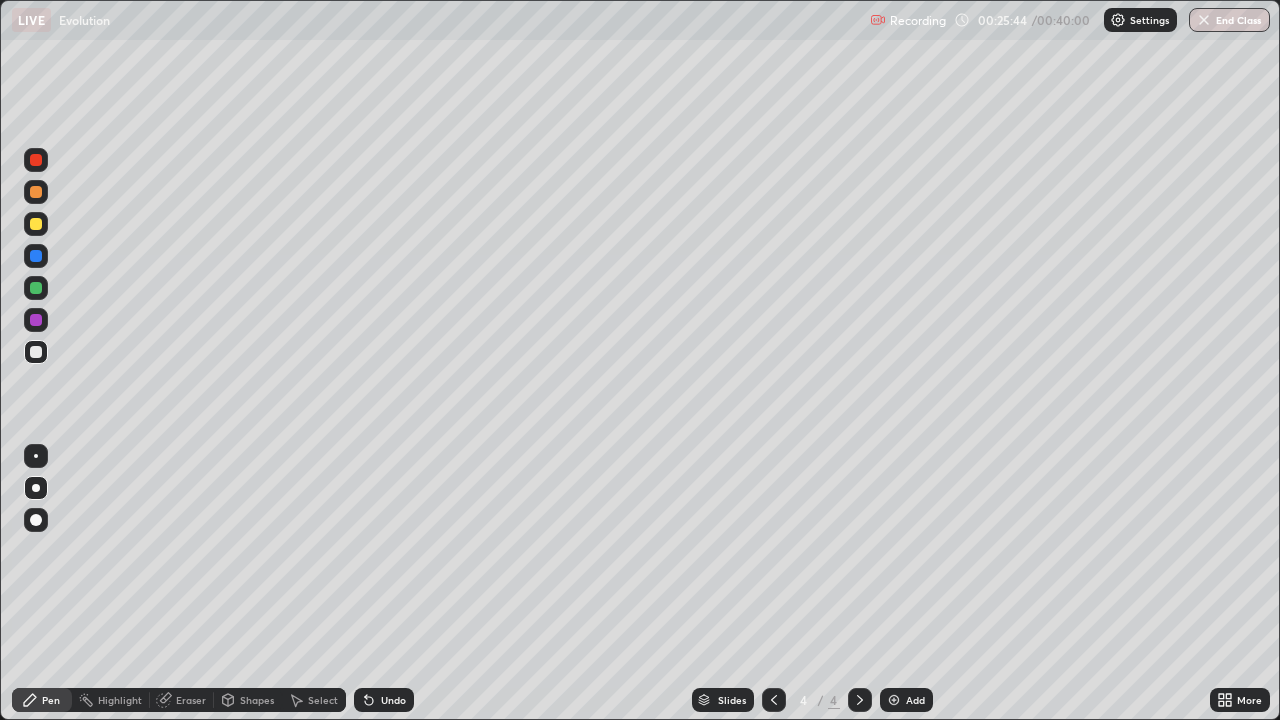 click 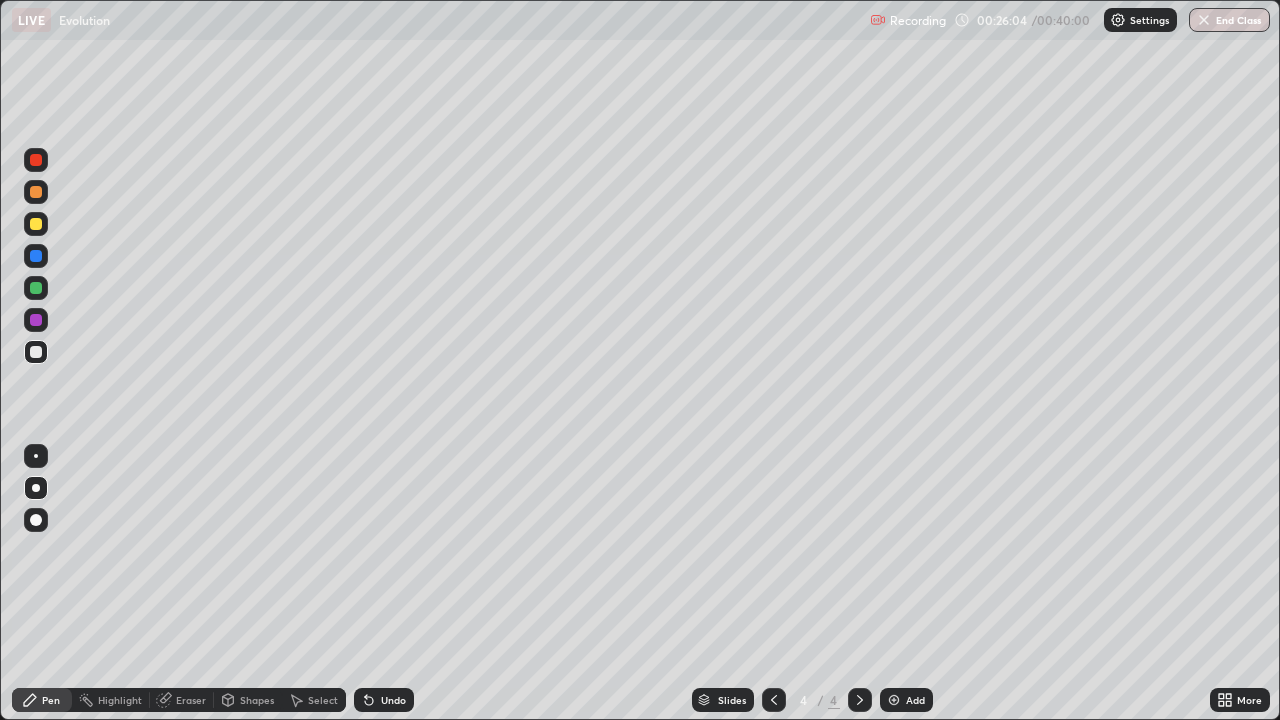 click on "Undo" at bounding box center [384, 700] 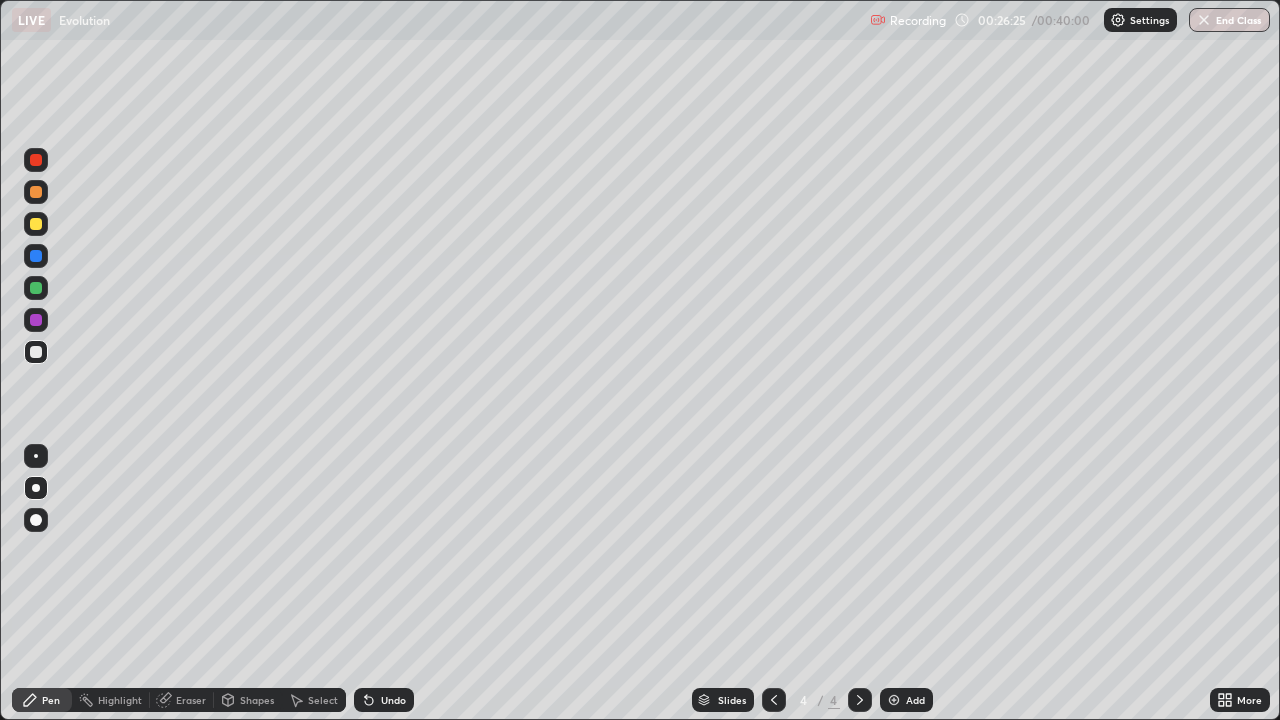 click 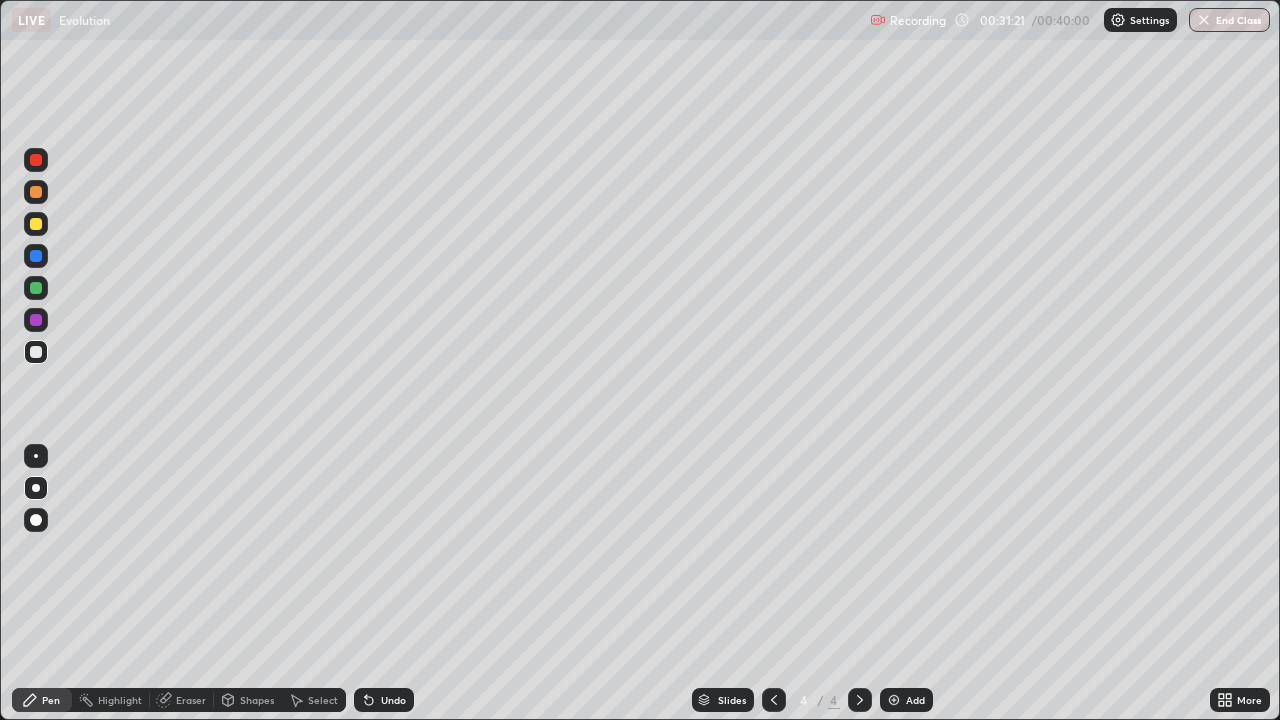 click on "Add" at bounding box center (906, 700) 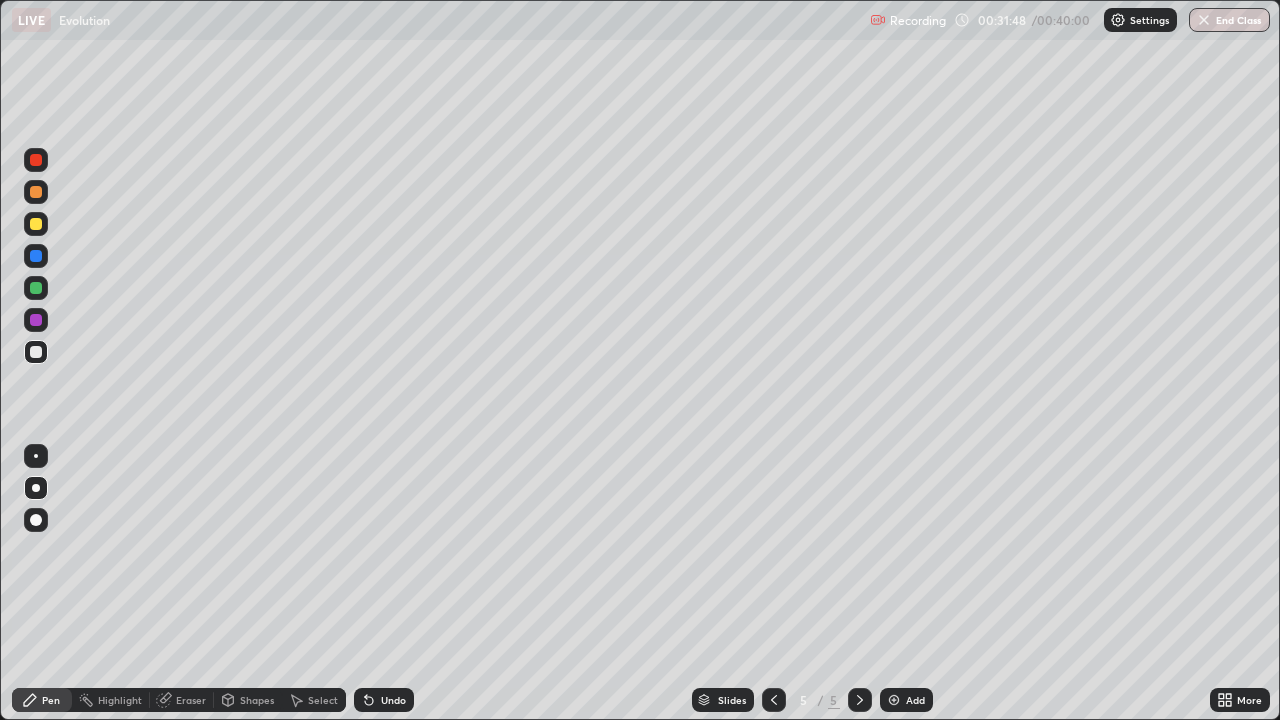 click on "Undo" at bounding box center (393, 700) 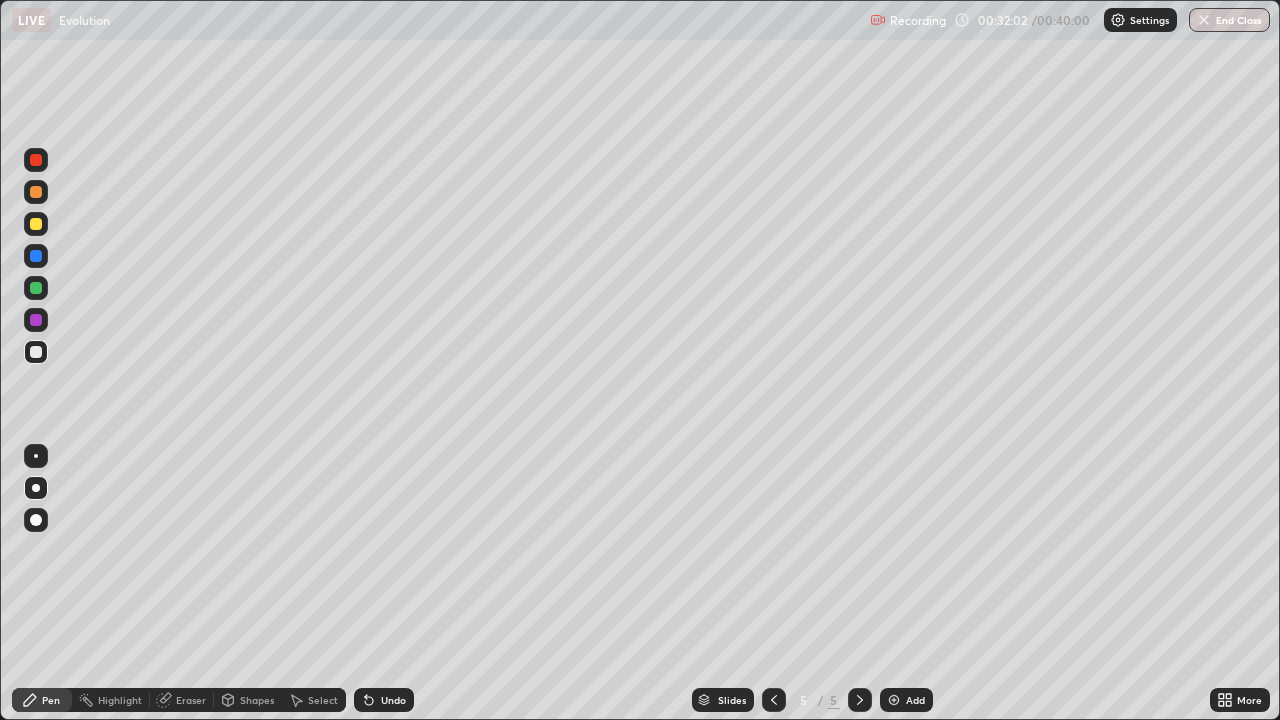 click on "Undo" at bounding box center (393, 700) 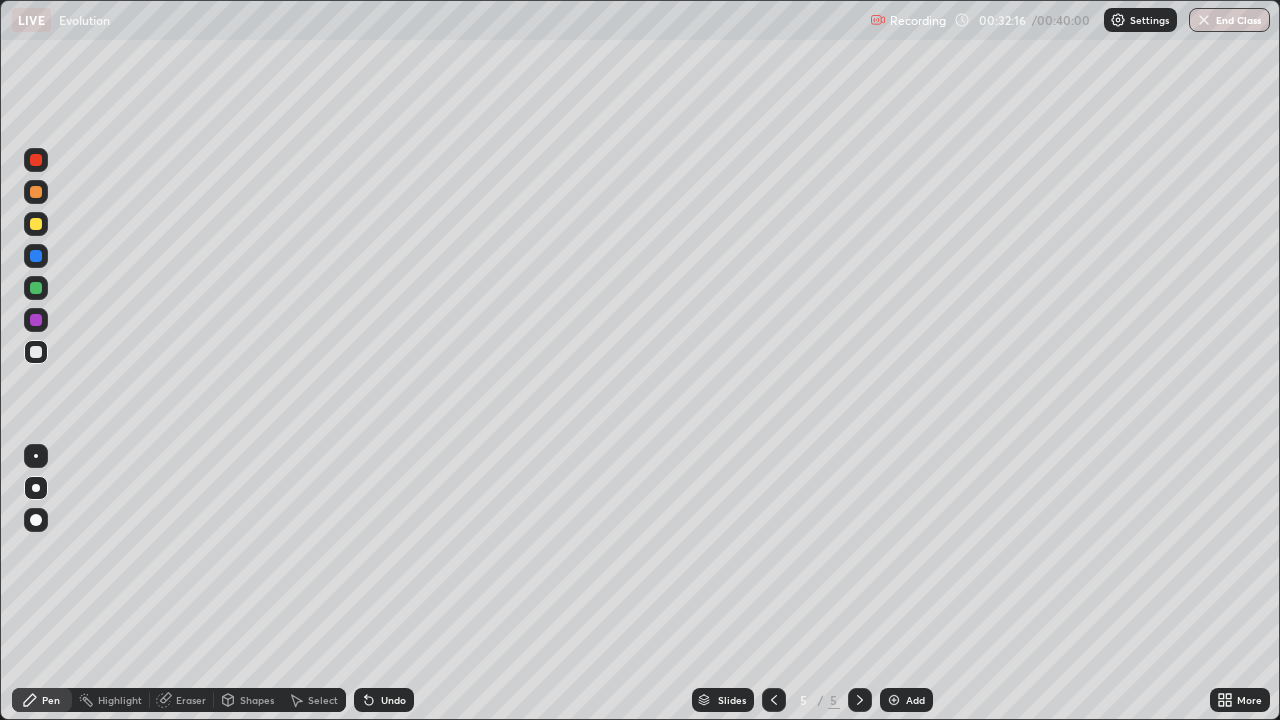 click at bounding box center (36, 224) 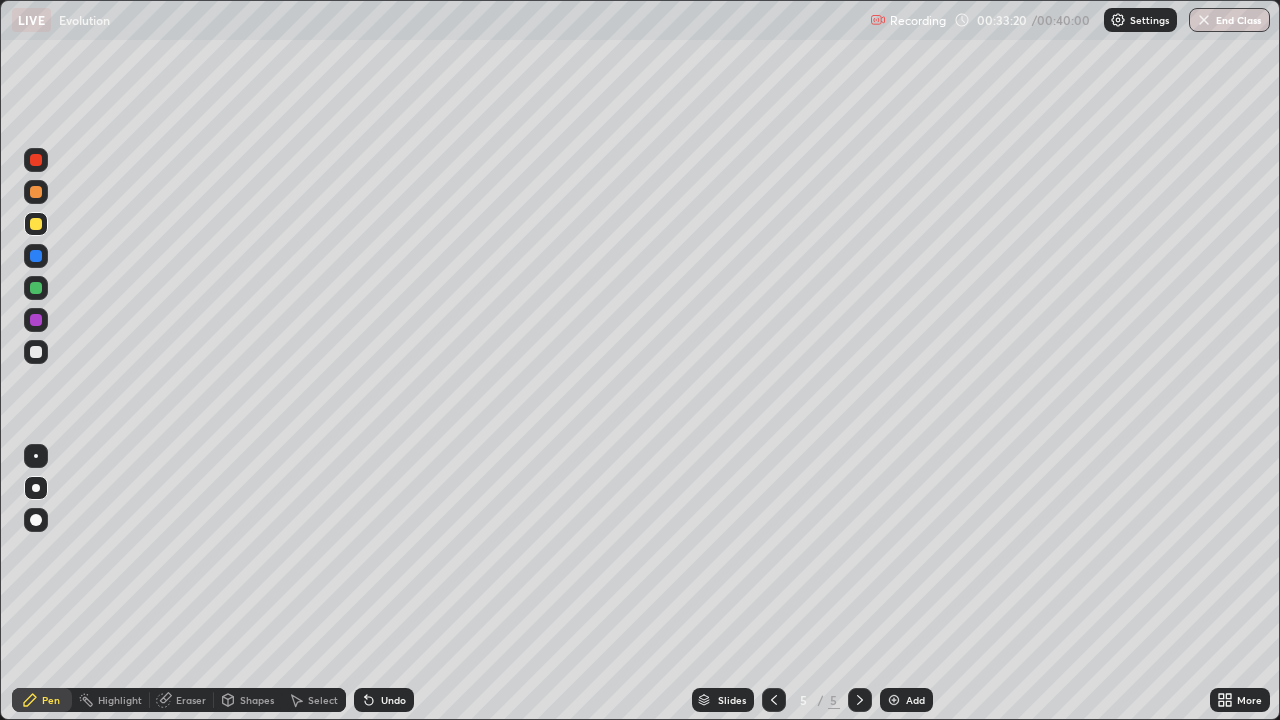 click at bounding box center (36, 320) 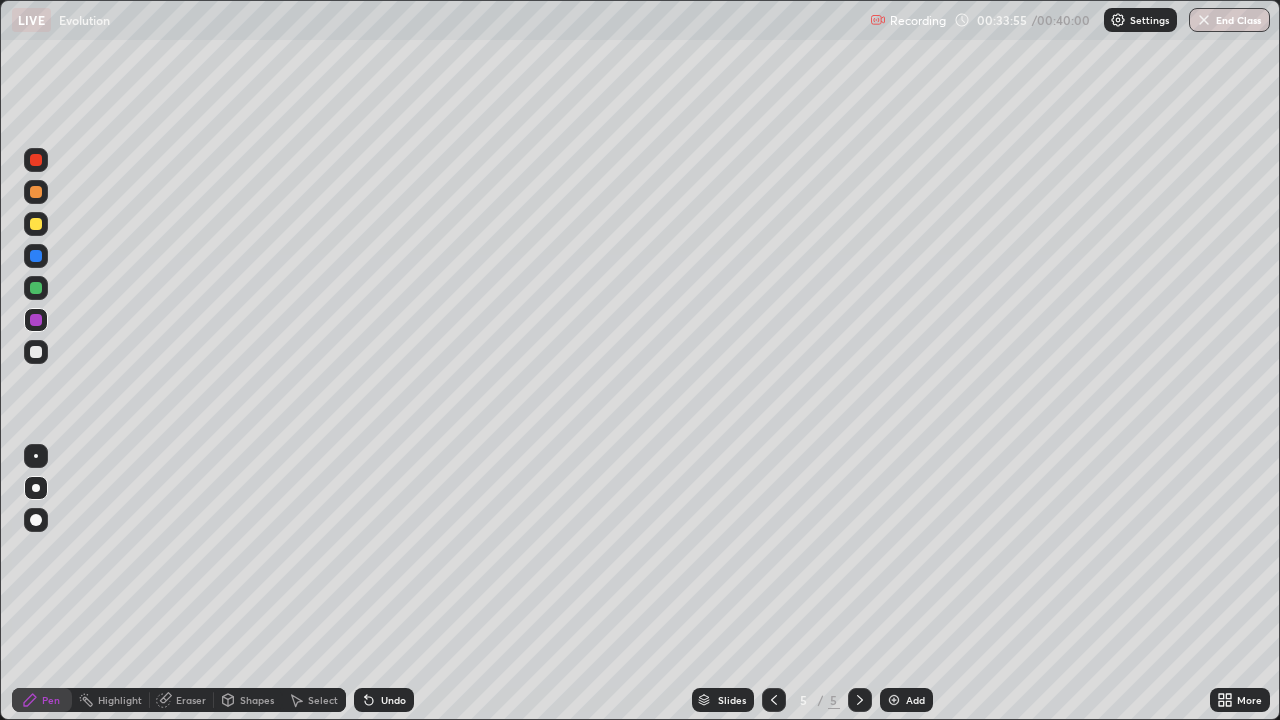 click at bounding box center [36, 352] 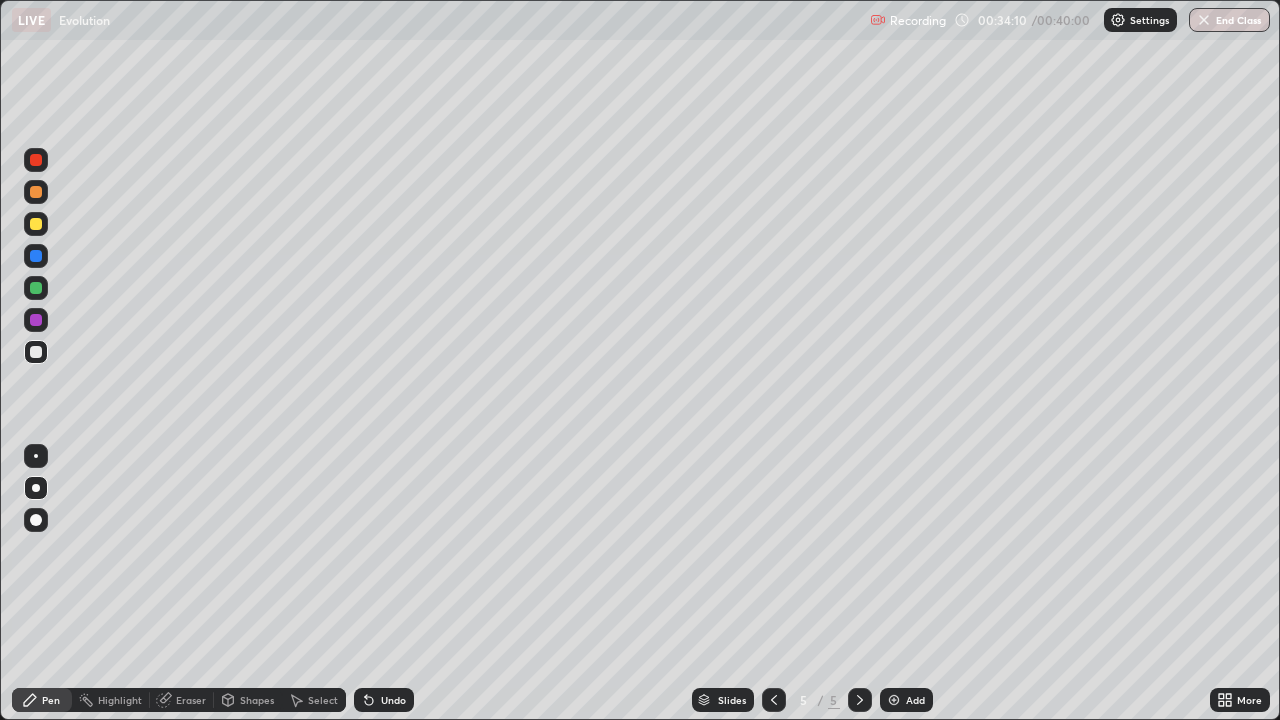 click on "Undo" at bounding box center [384, 700] 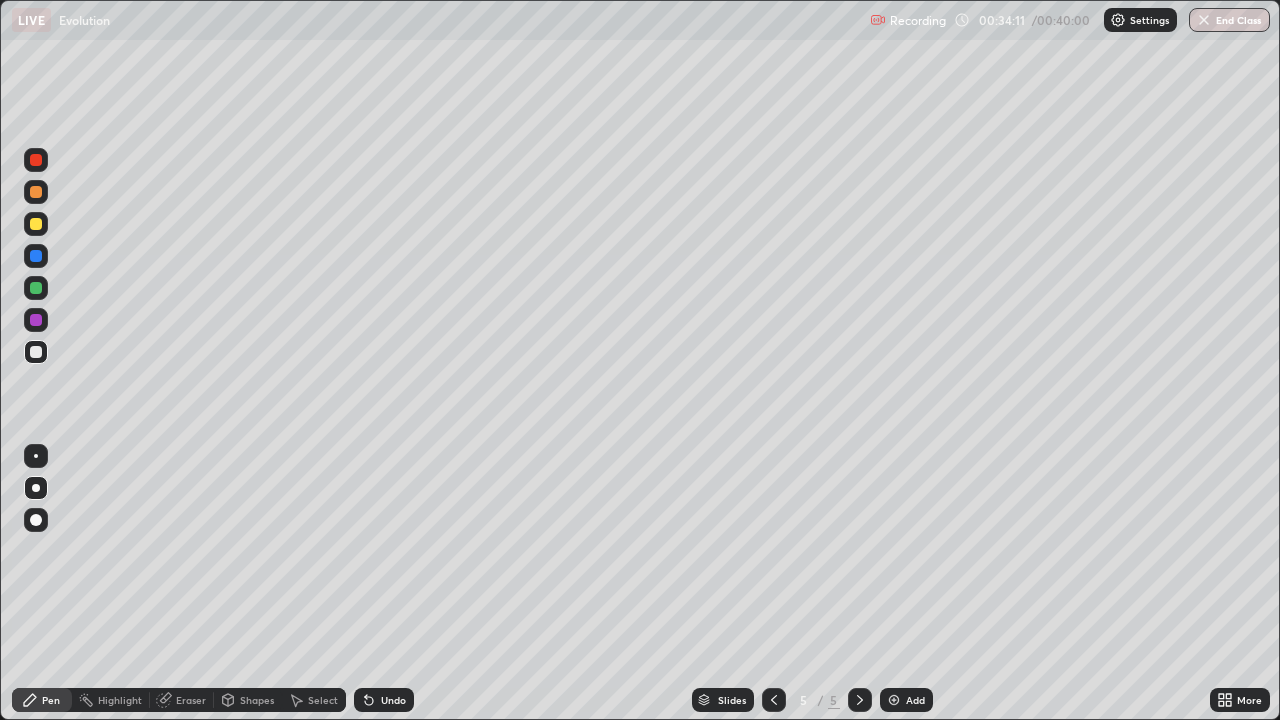 click on "Undo" at bounding box center [384, 700] 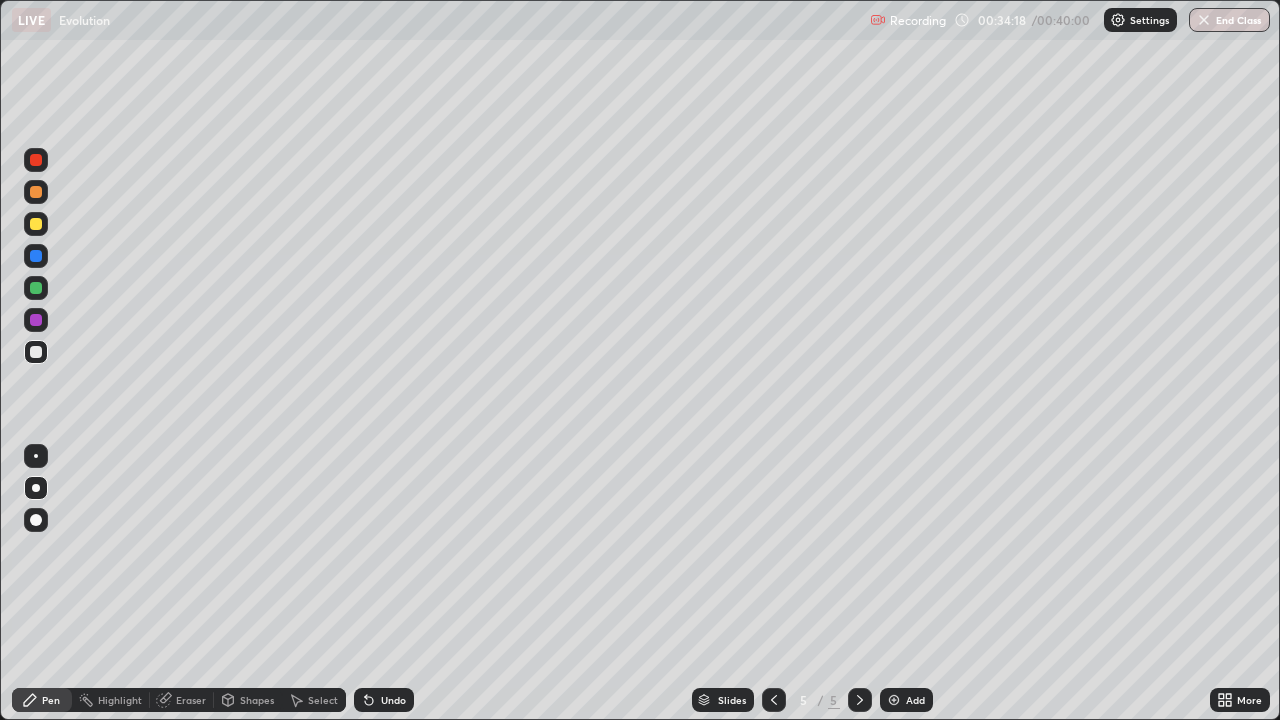 click at bounding box center (36, 320) 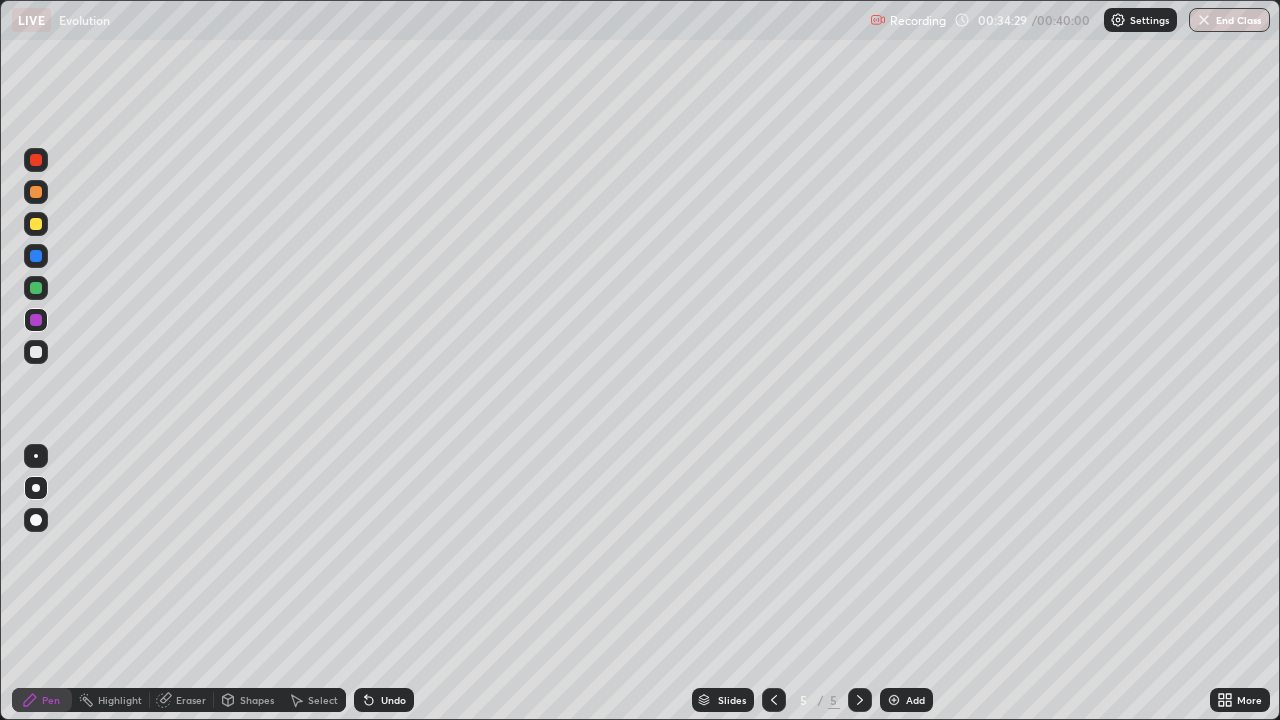 click 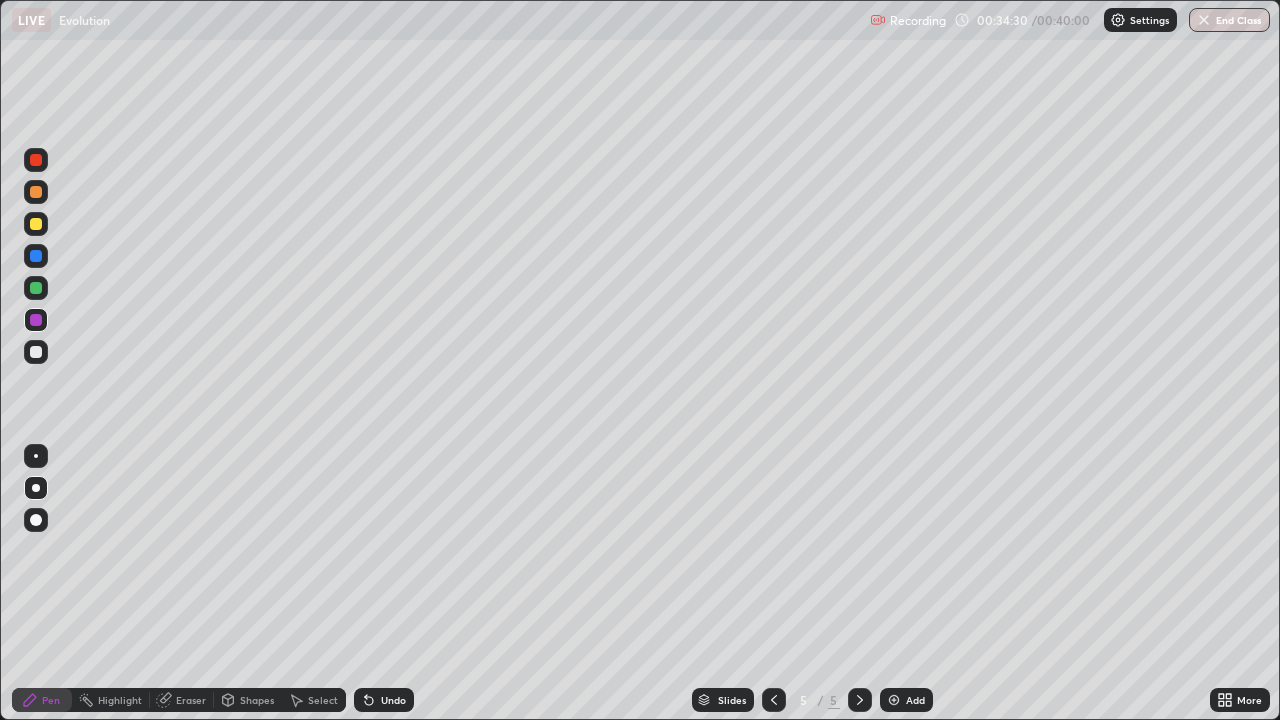 click on "Undo" at bounding box center (384, 700) 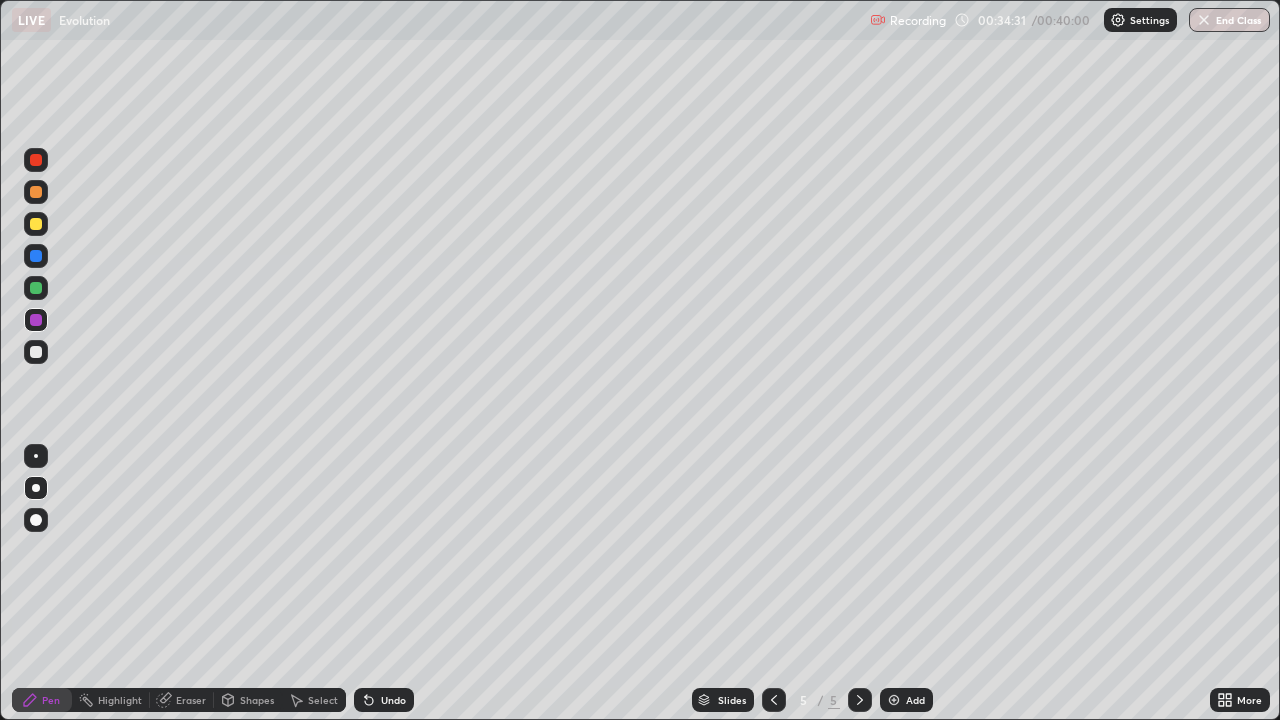 click on "Undo" at bounding box center [384, 700] 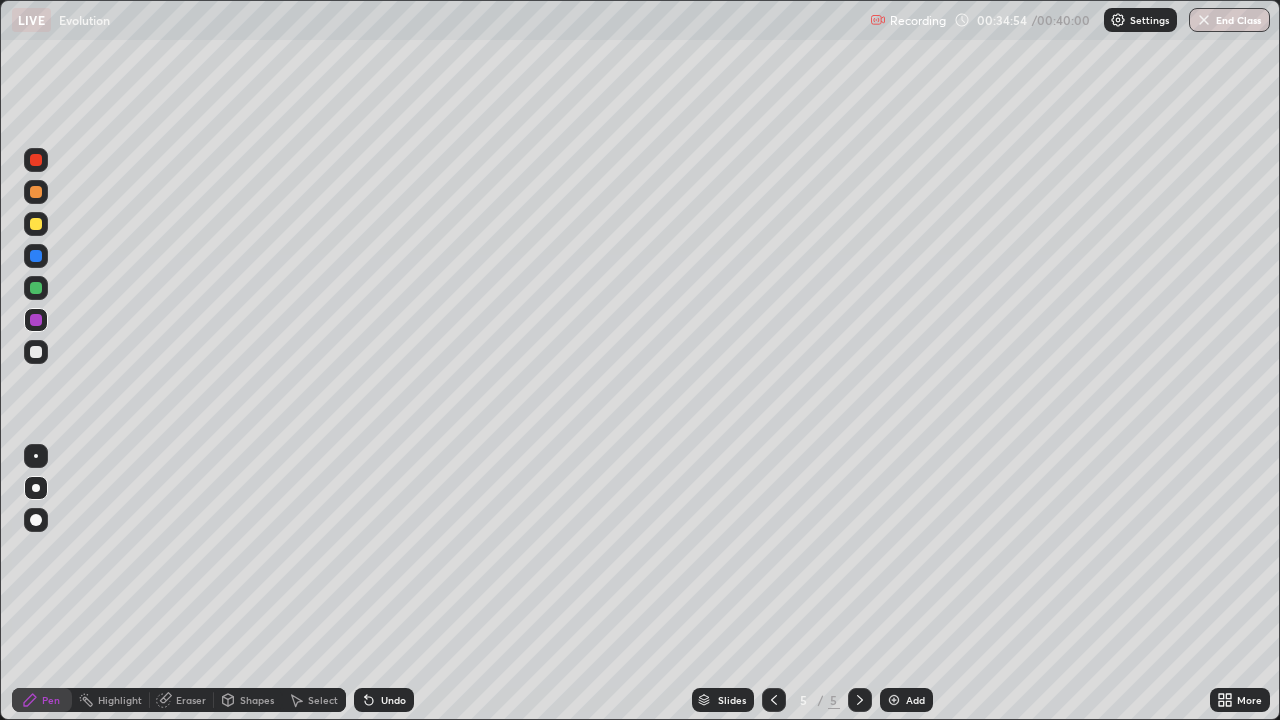 click on "Eraser" at bounding box center (191, 700) 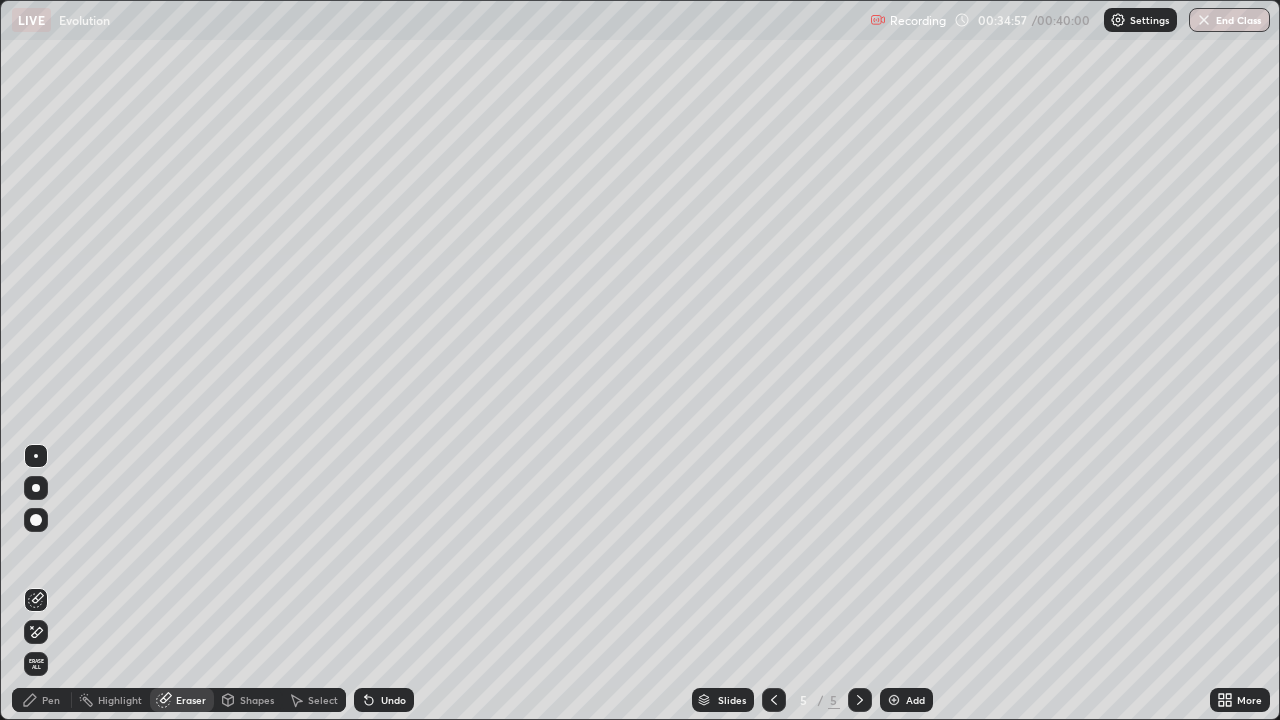 click on "Pen" at bounding box center (51, 700) 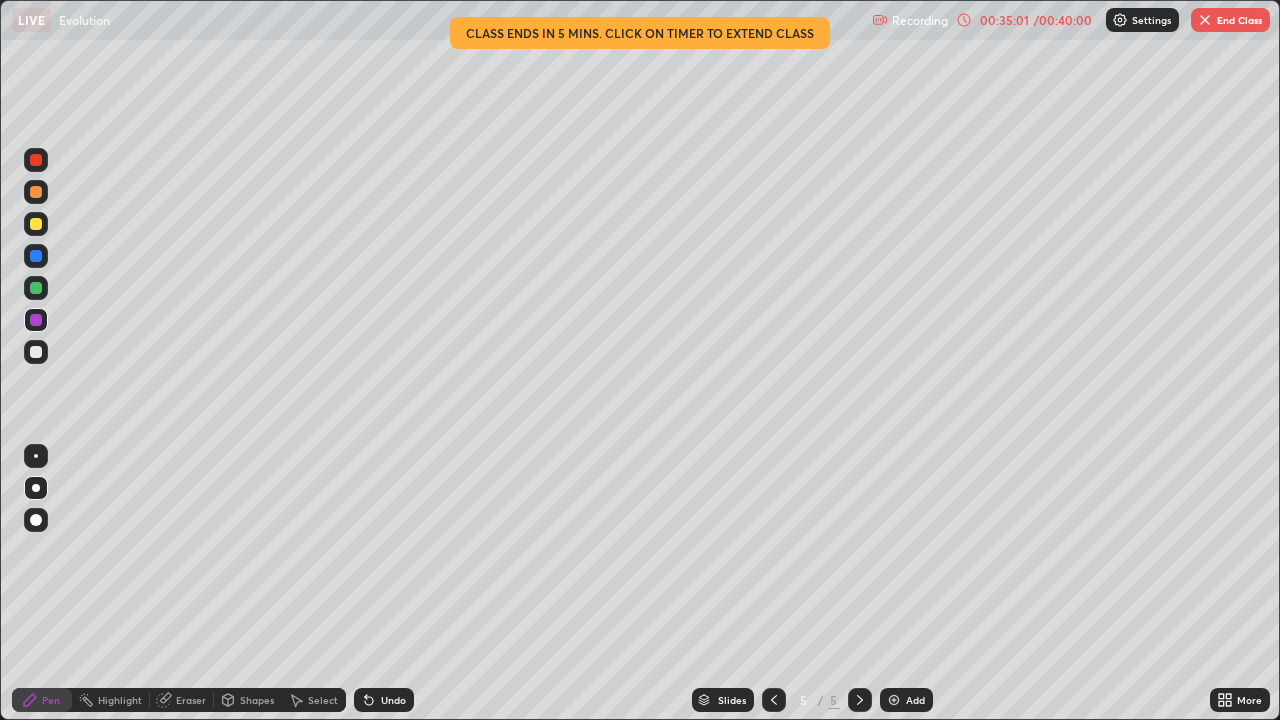 click at bounding box center (36, 352) 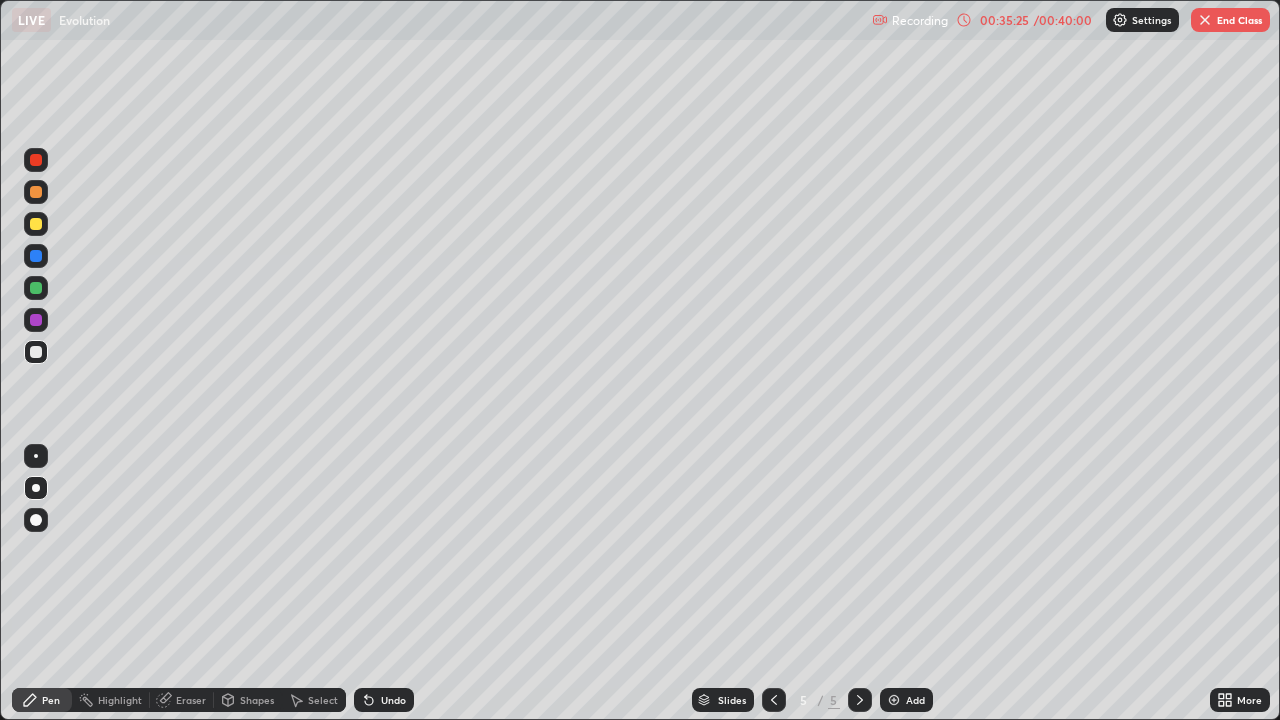 click at bounding box center [36, 320] 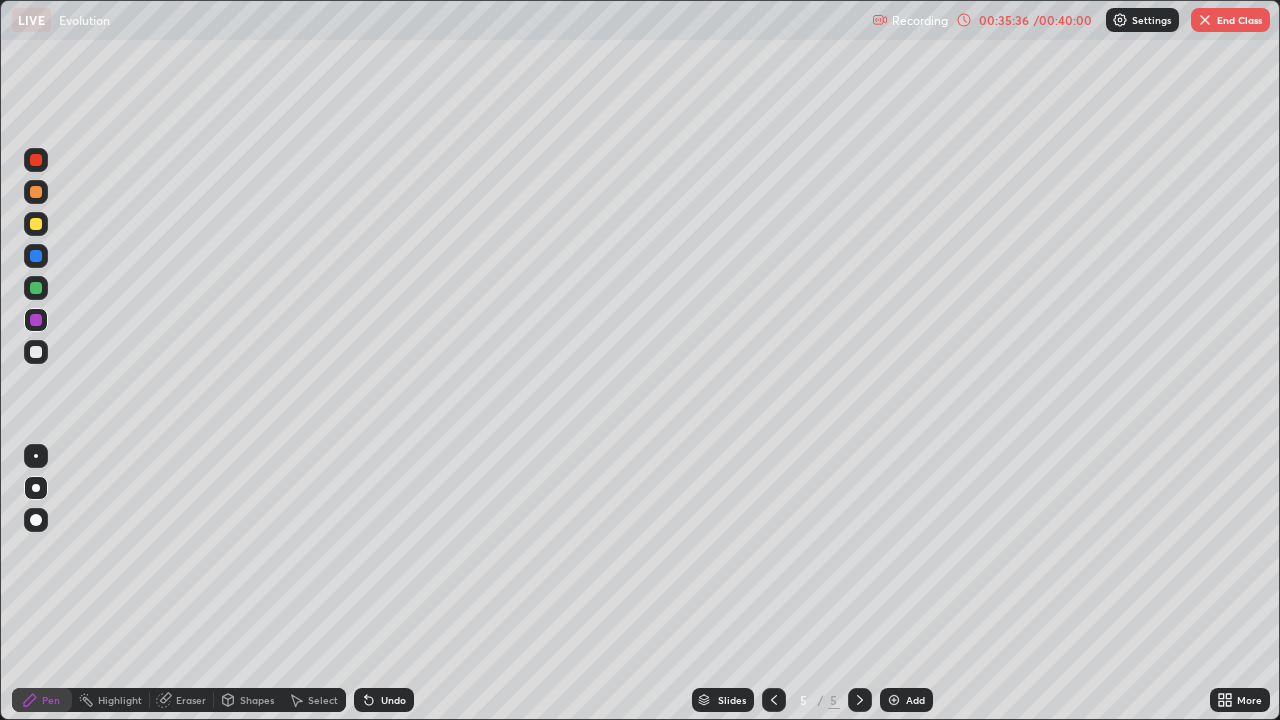 click at bounding box center [36, 352] 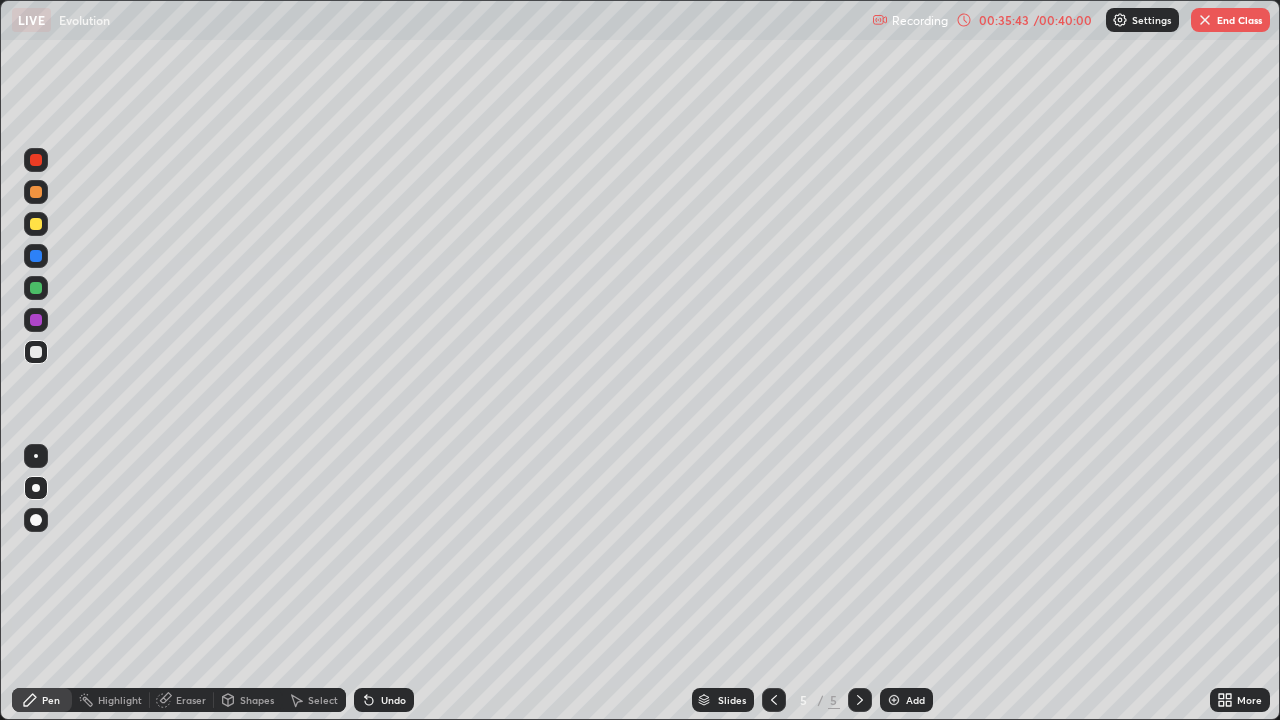 click on "Undo" at bounding box center (393, 700) 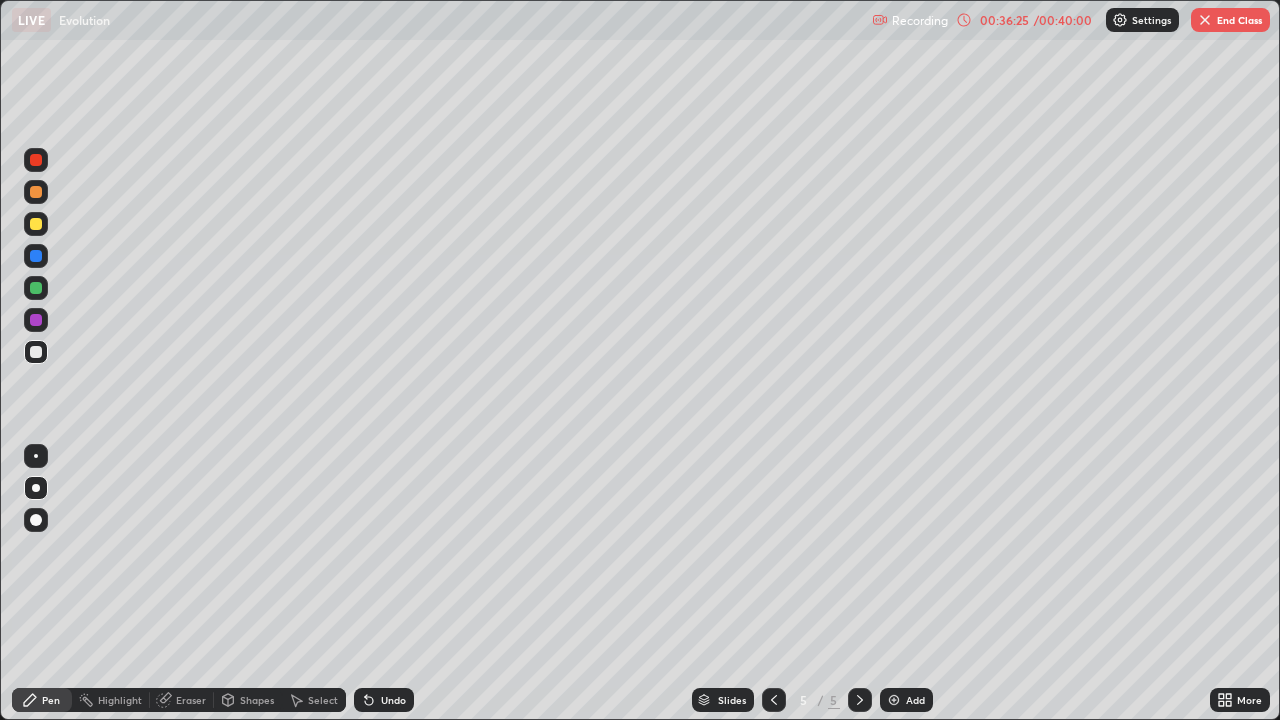 click at bounding box center (36, 320) 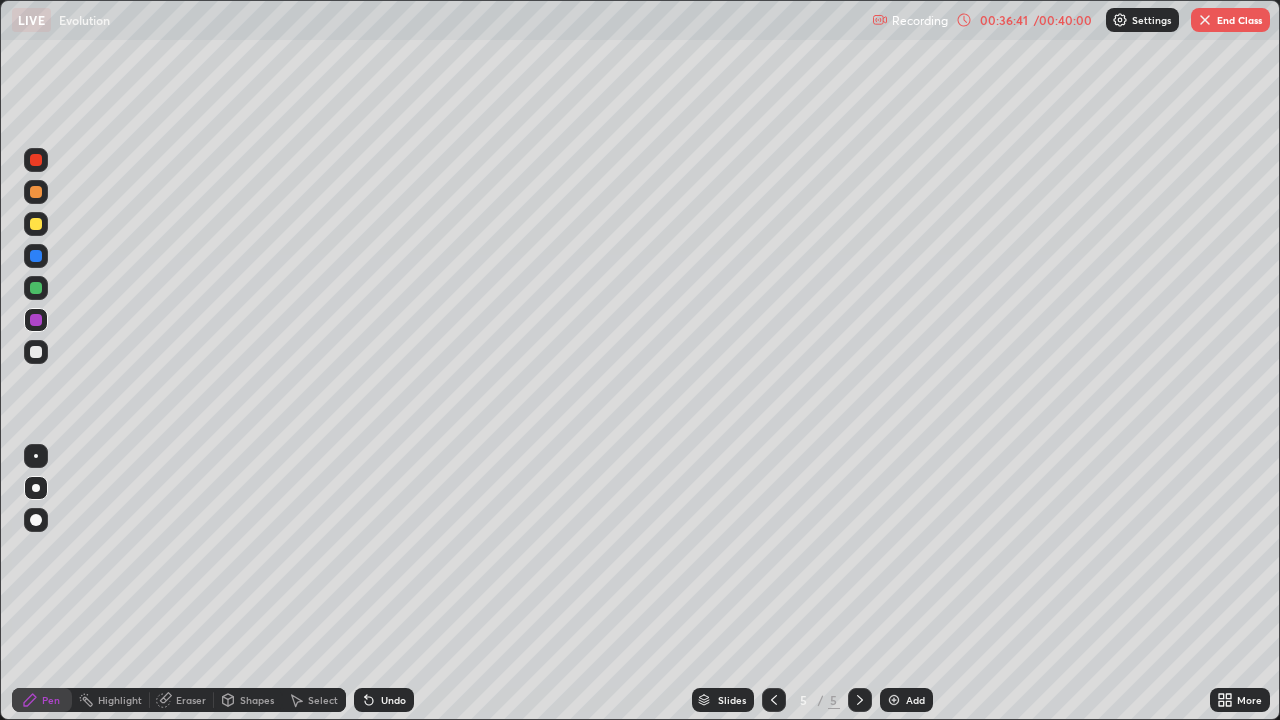 click at bounding box center (36, 352) 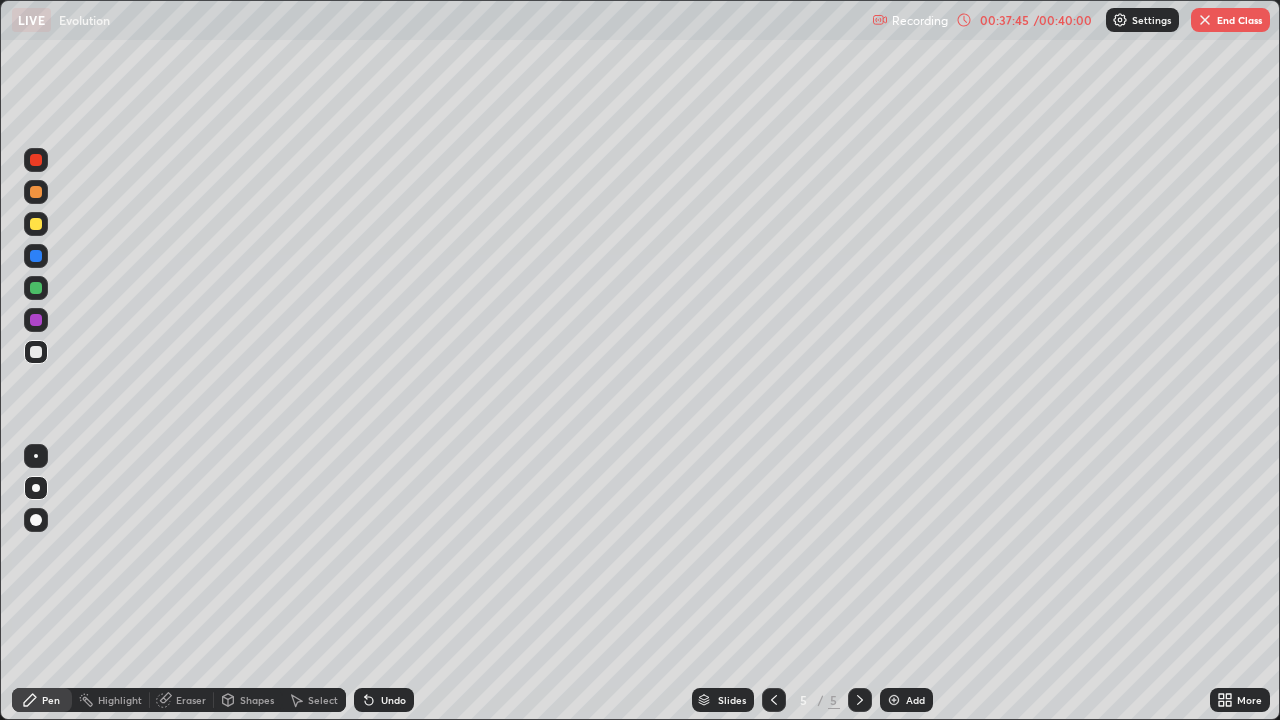 click at bounding box center [36, 320] 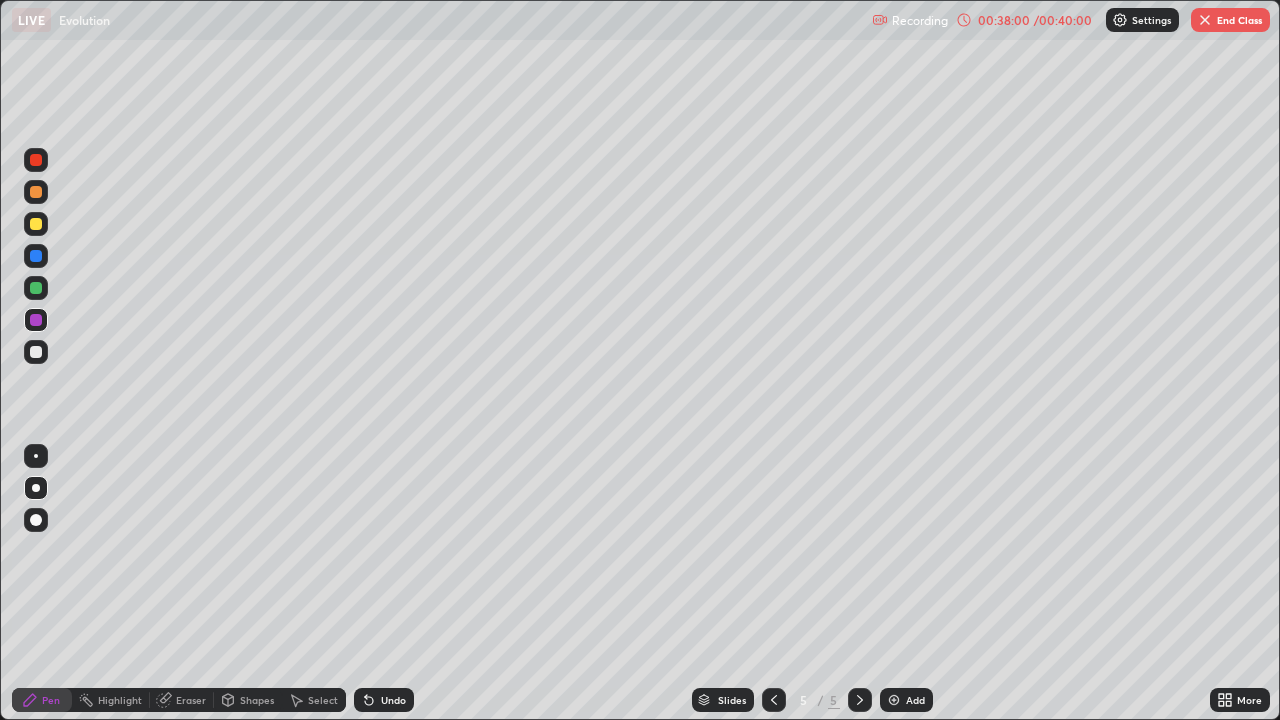 click at bounding box center (36, 352) 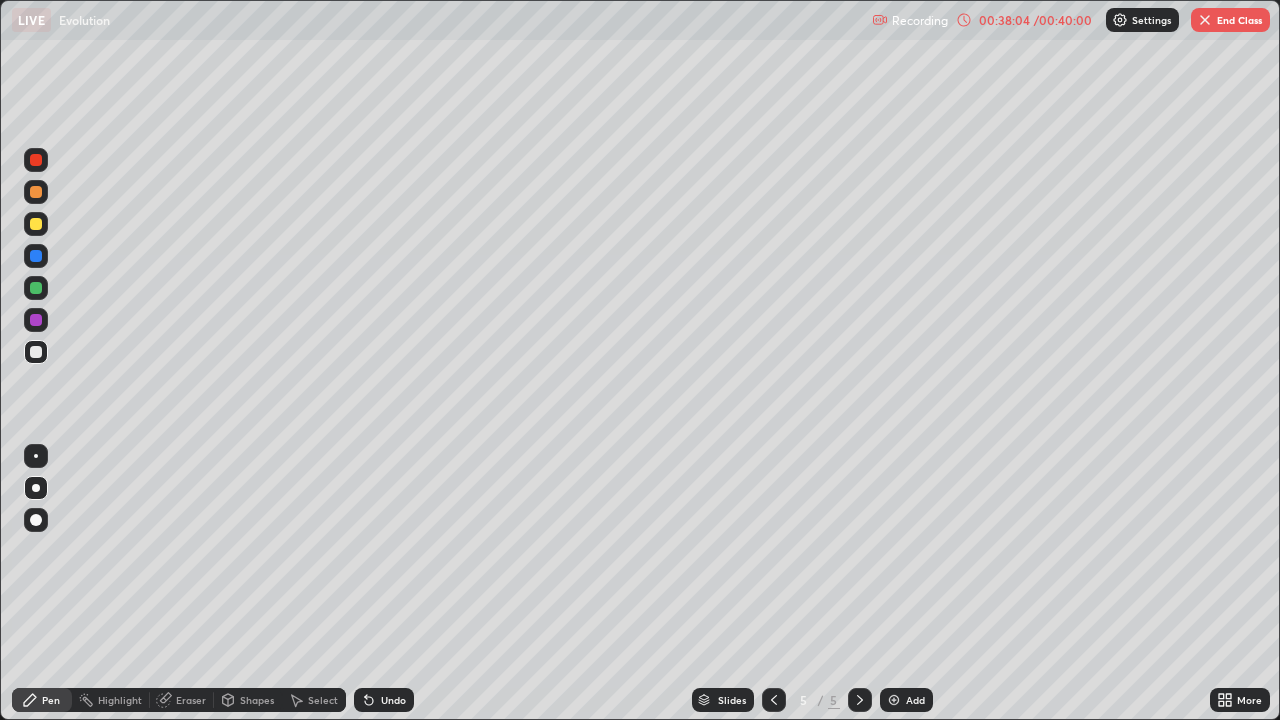 click on "Undo" at bounding box center [393, 700] 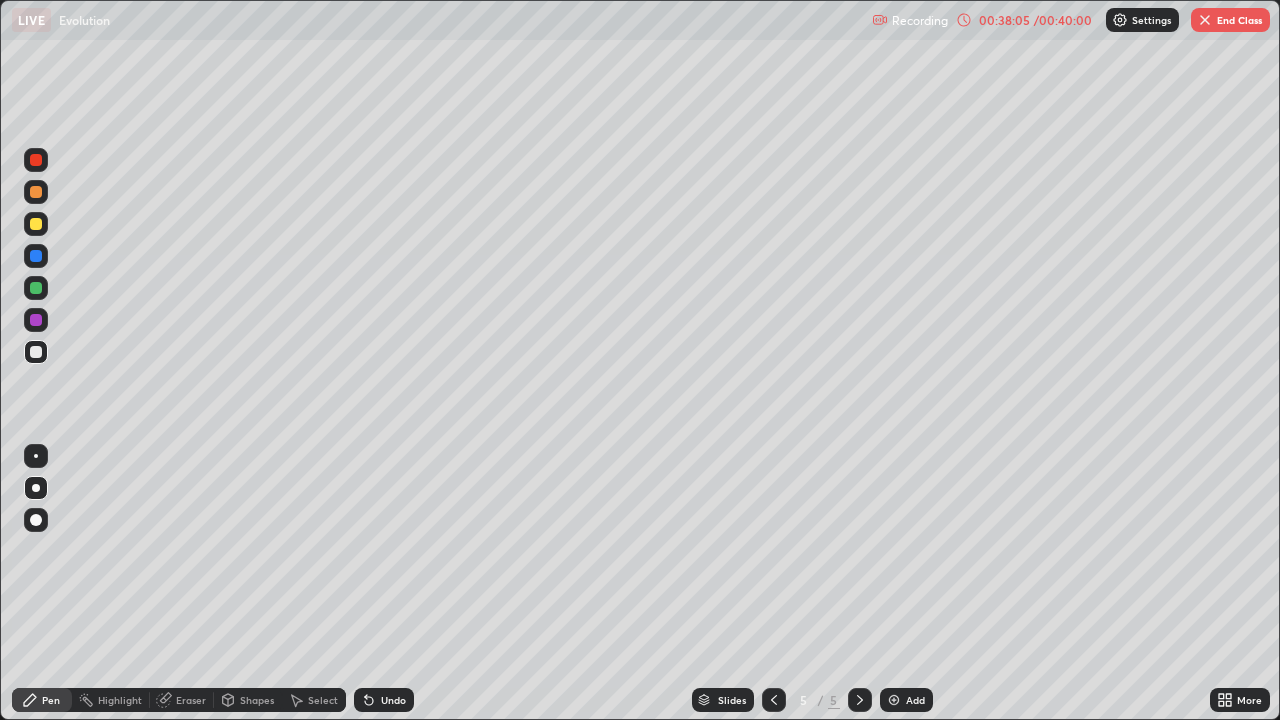 click on "Undo" at bounding box center [384, 700] 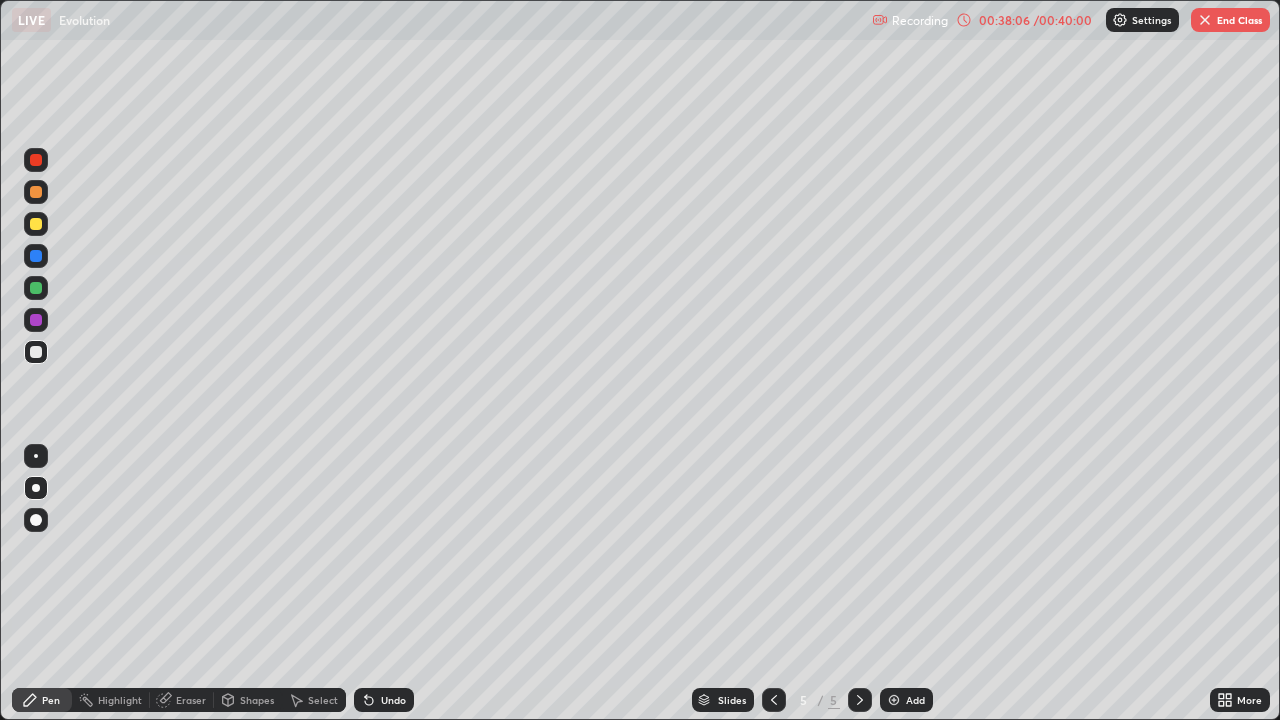 click on "Undo" at bounding box center [393, 700] 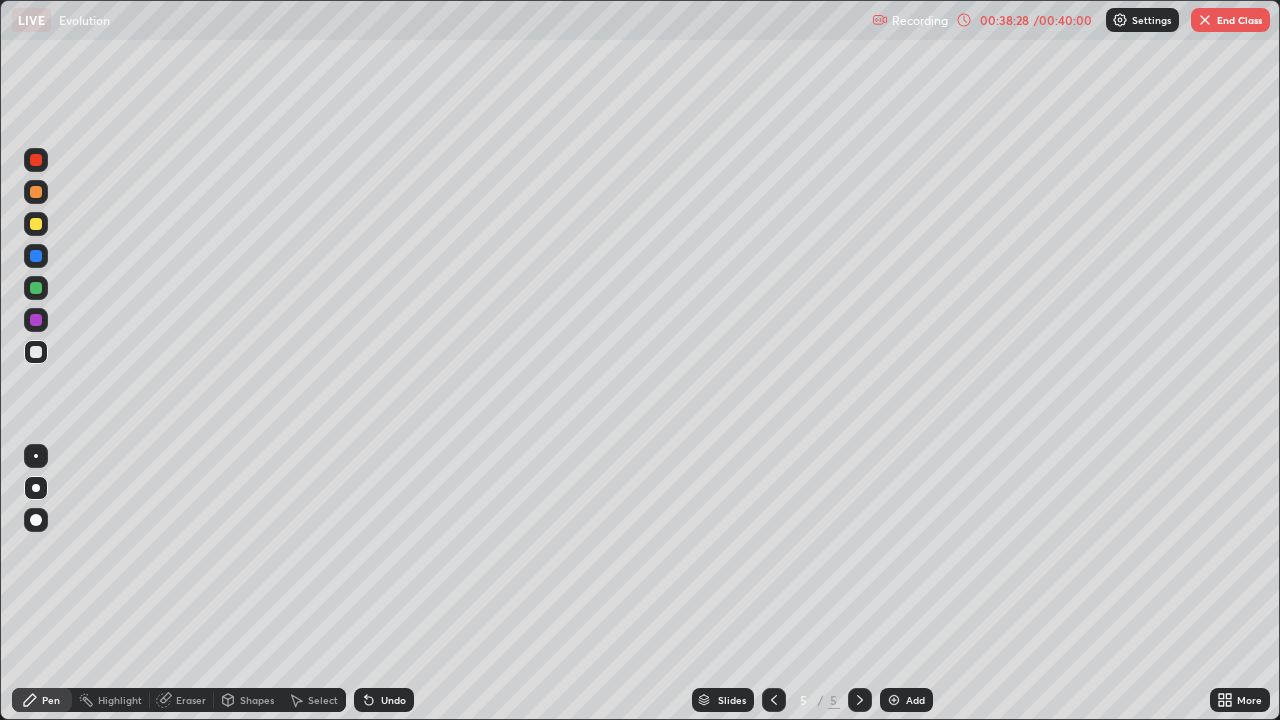 click 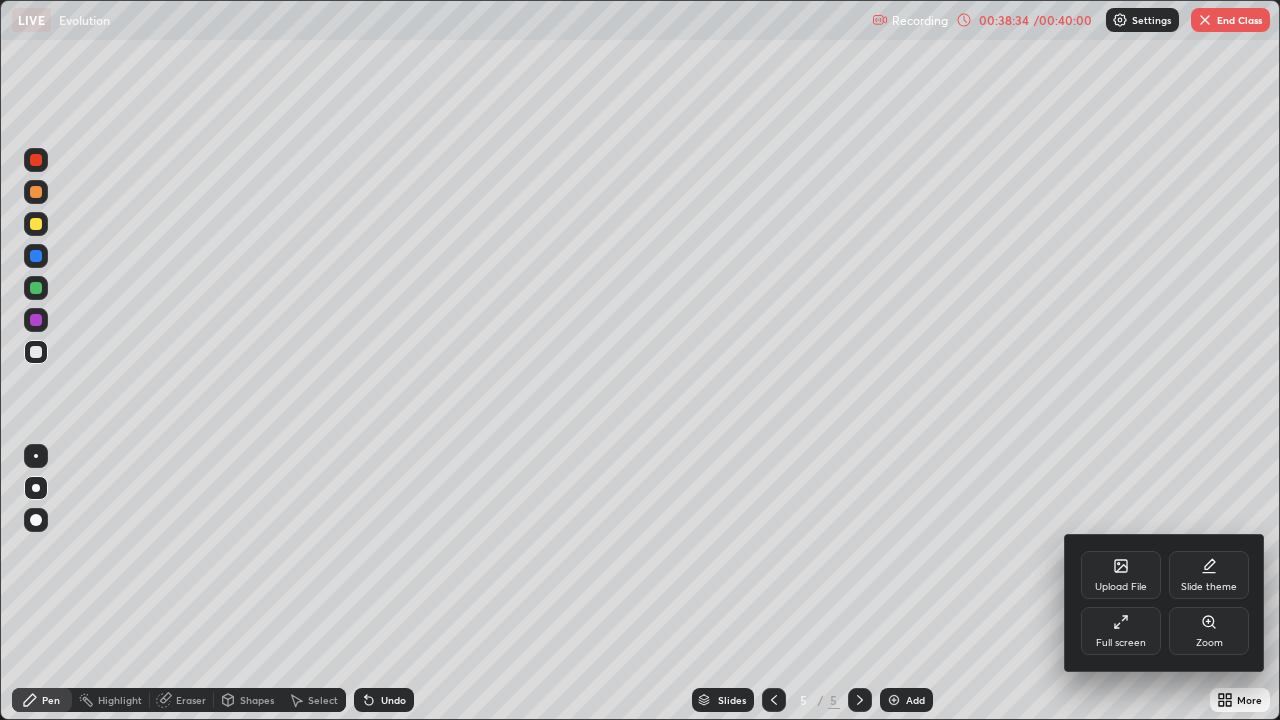 click at bounding box center [640, 360] 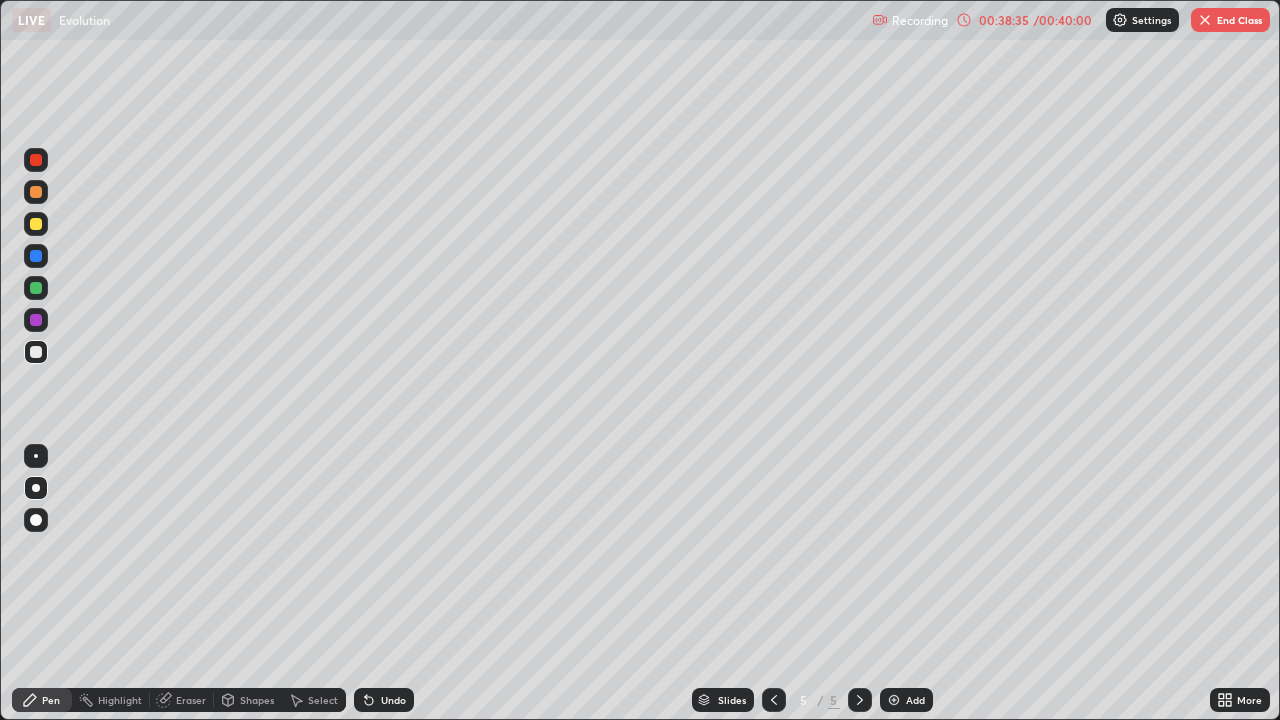 click on "Select" at bounding box center [323, 700] 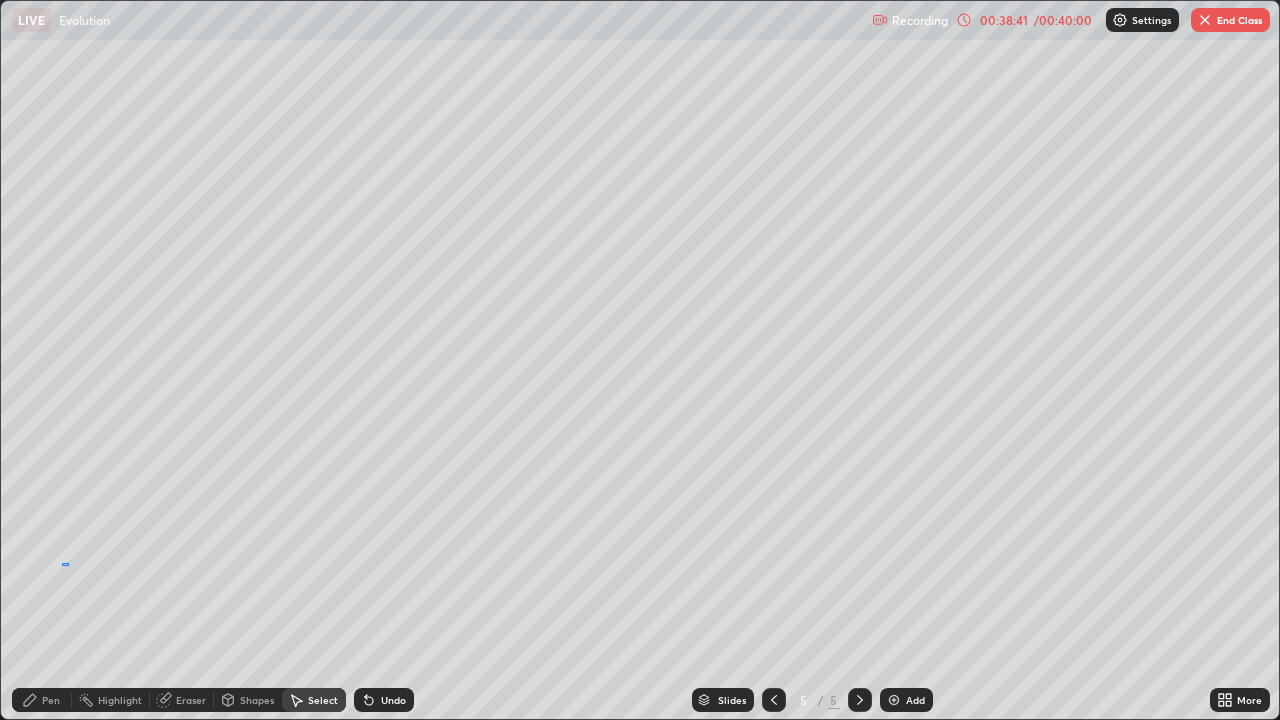 click on "0 ° Undo Copy Duplicate Duplicate to new slide Delete" at bounding box center (640, 360) 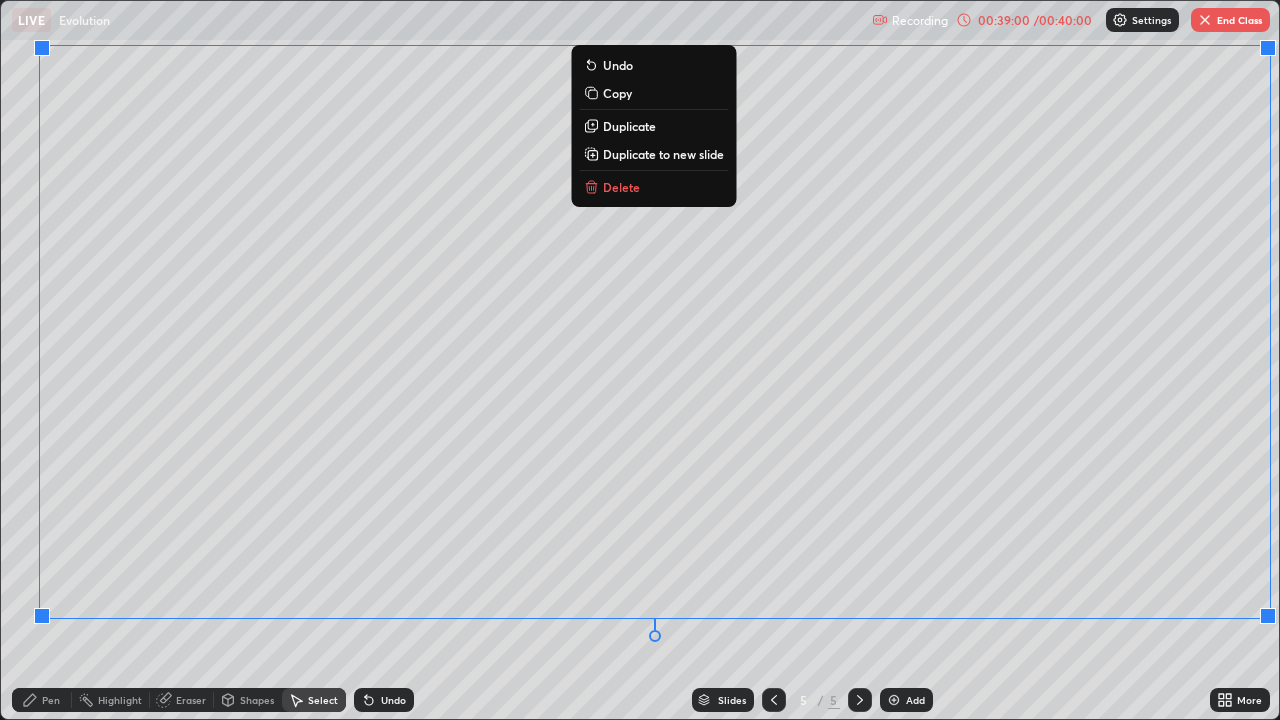click on "0 ° Undo Copy Duplicate Duplicate to new slide Delete" at bounding box center [640, 360] 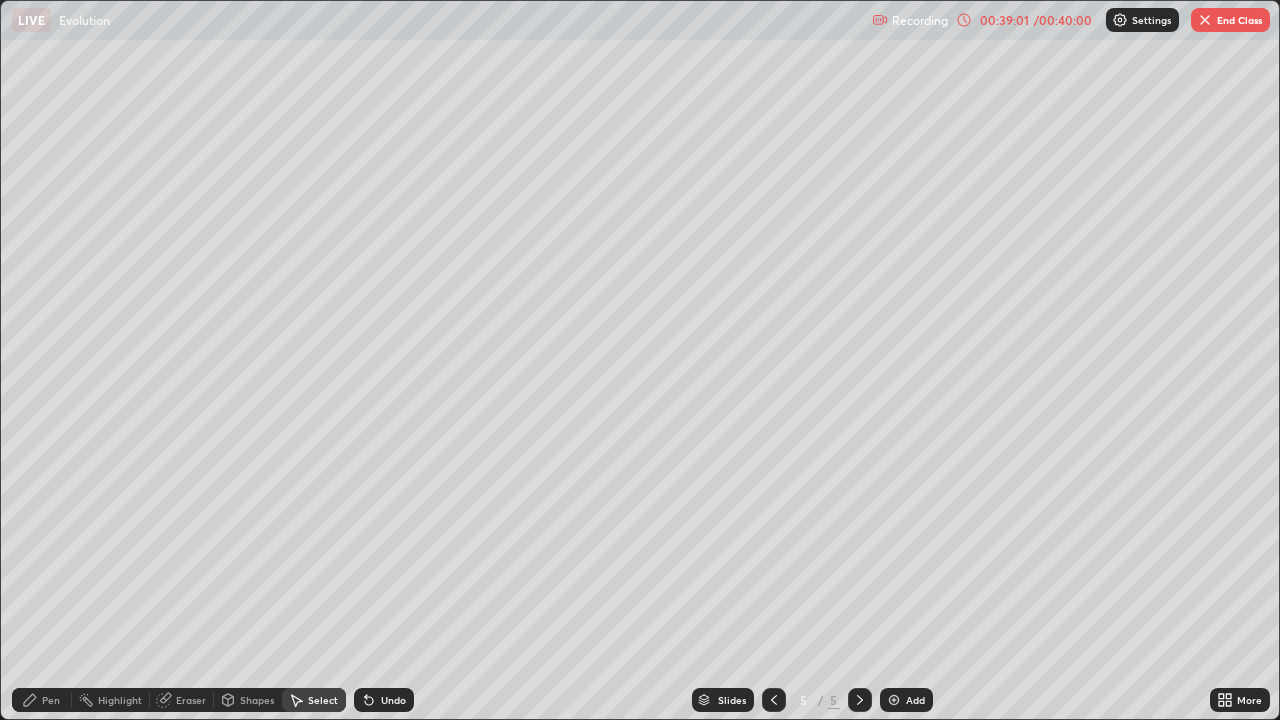 click 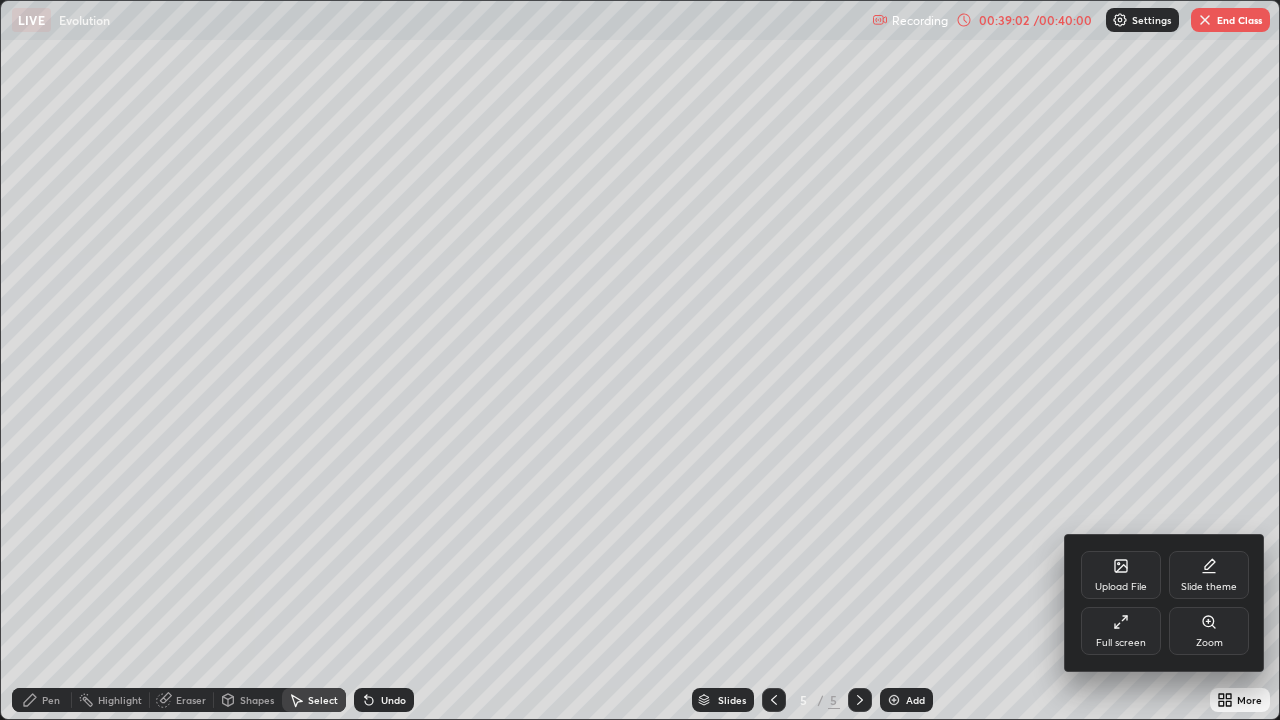 click on "Full screen" at bounding box center [1121, 631] 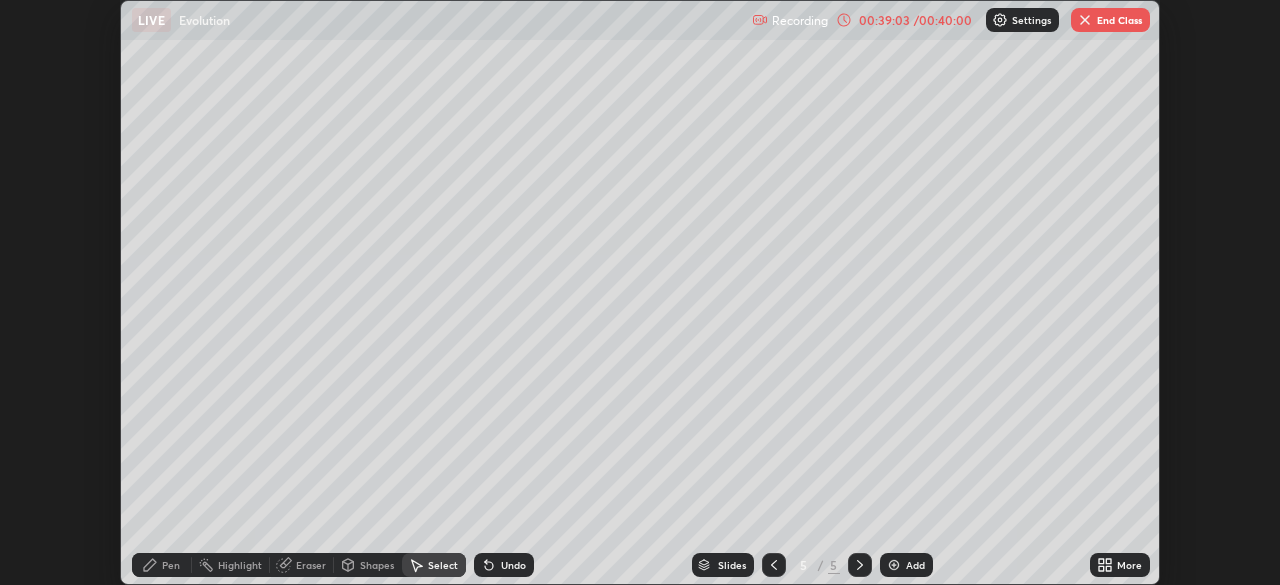 scroll, scrollTop: 585, scrollLeft: 1280, axis: both 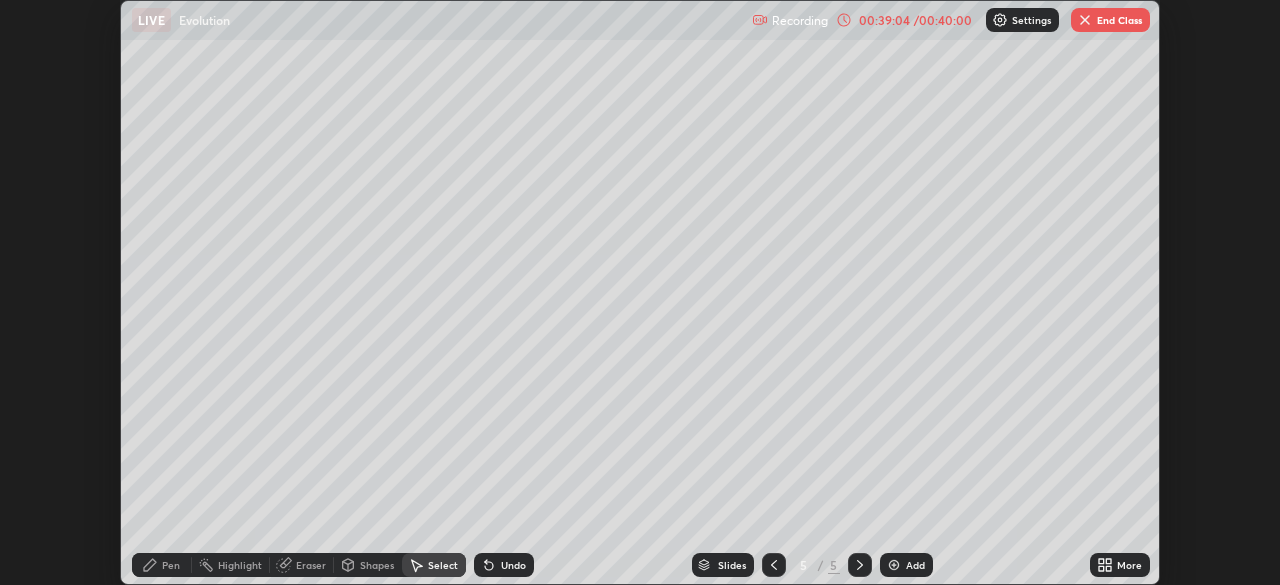 click 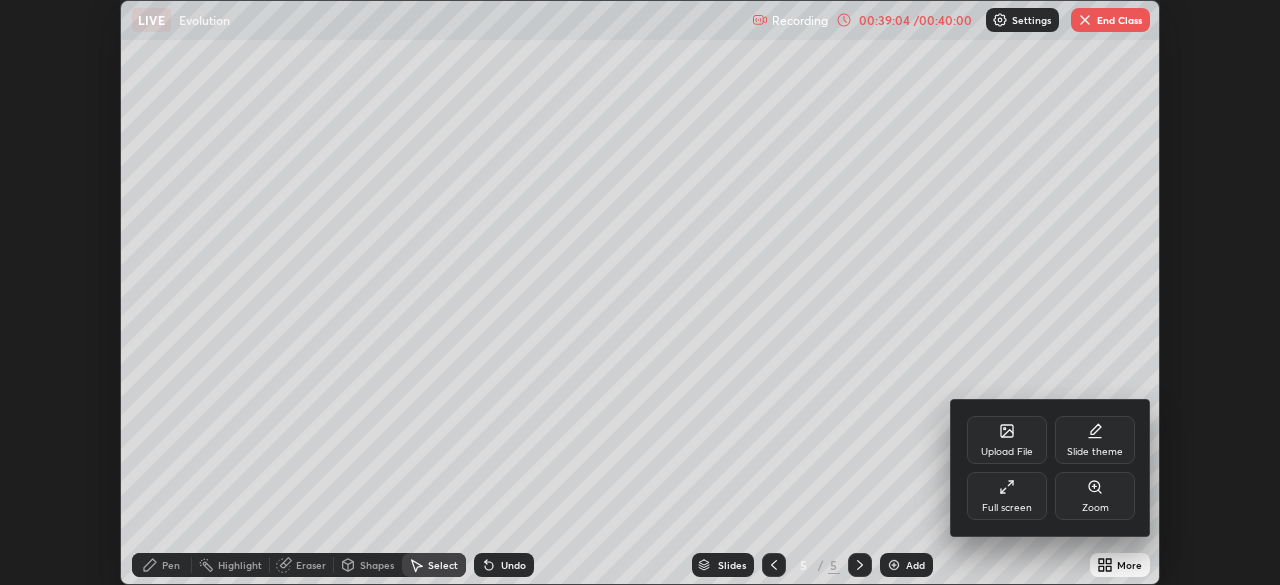 click on "Full screen" at bounding box center [1007, 508] 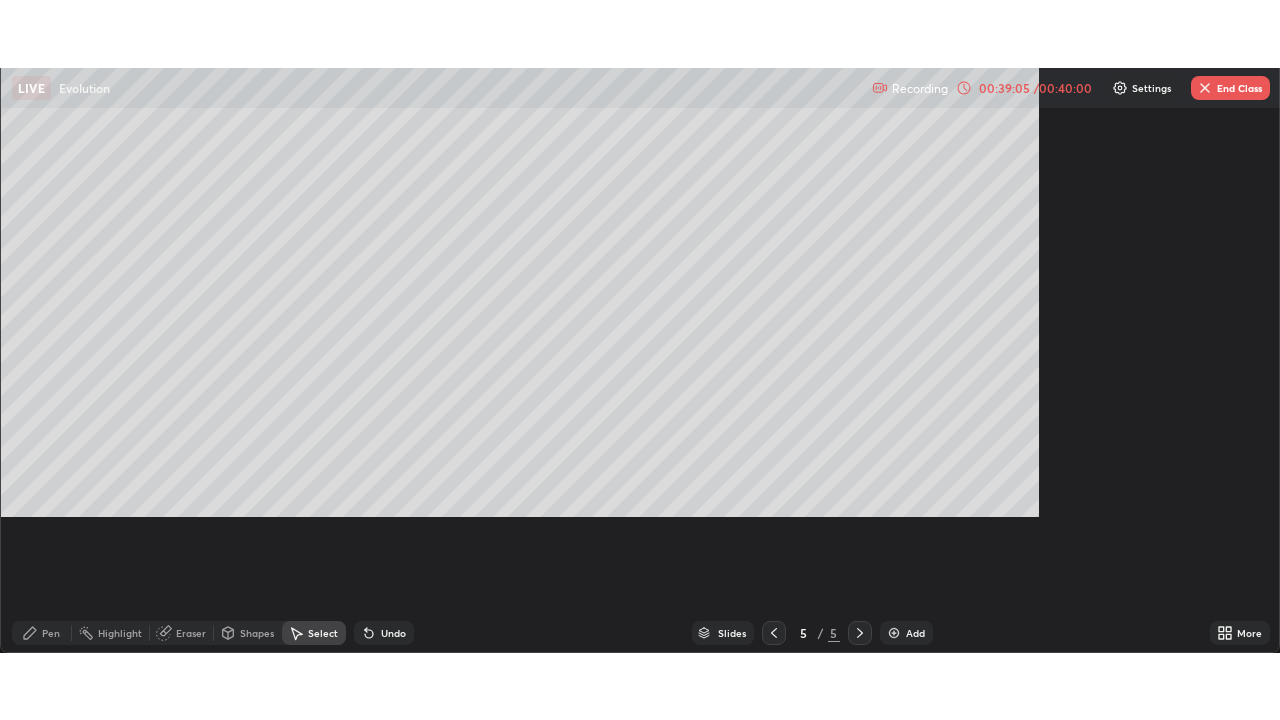 scroll, scrollTop: 99280, scrollLeft: 98720, axis: both 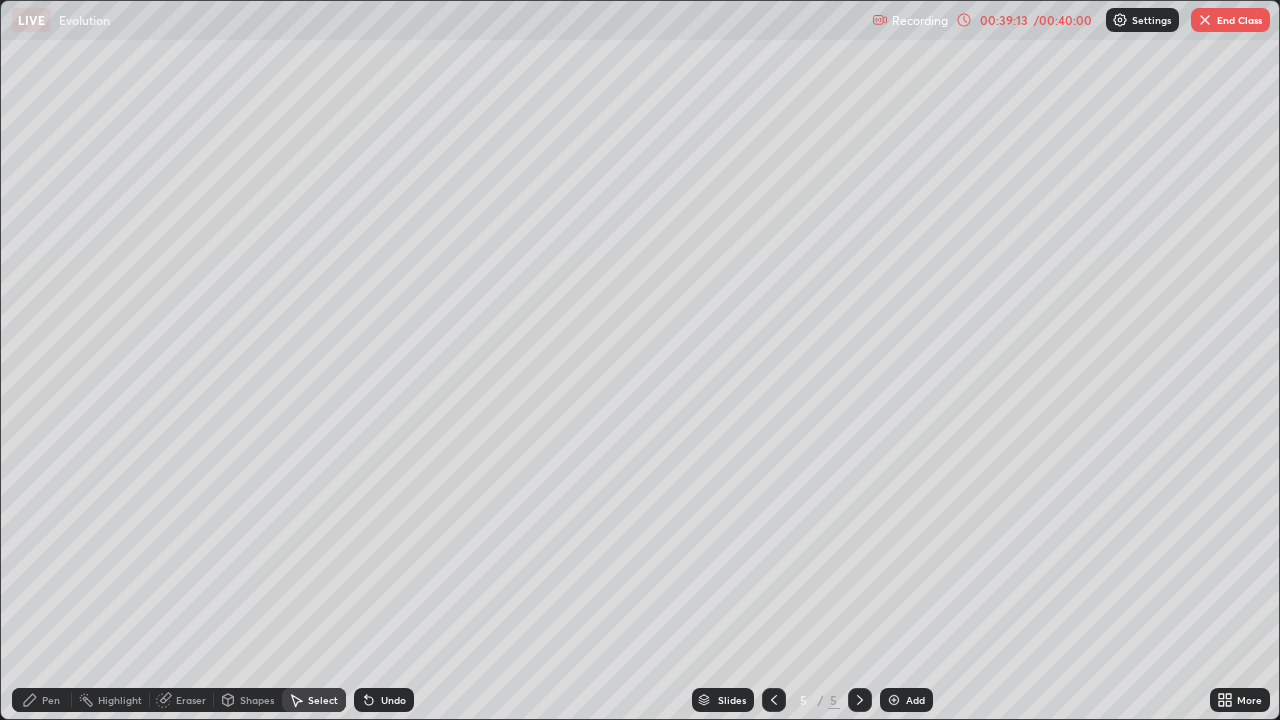 click on "Pen" at bounding box center [51, 700] 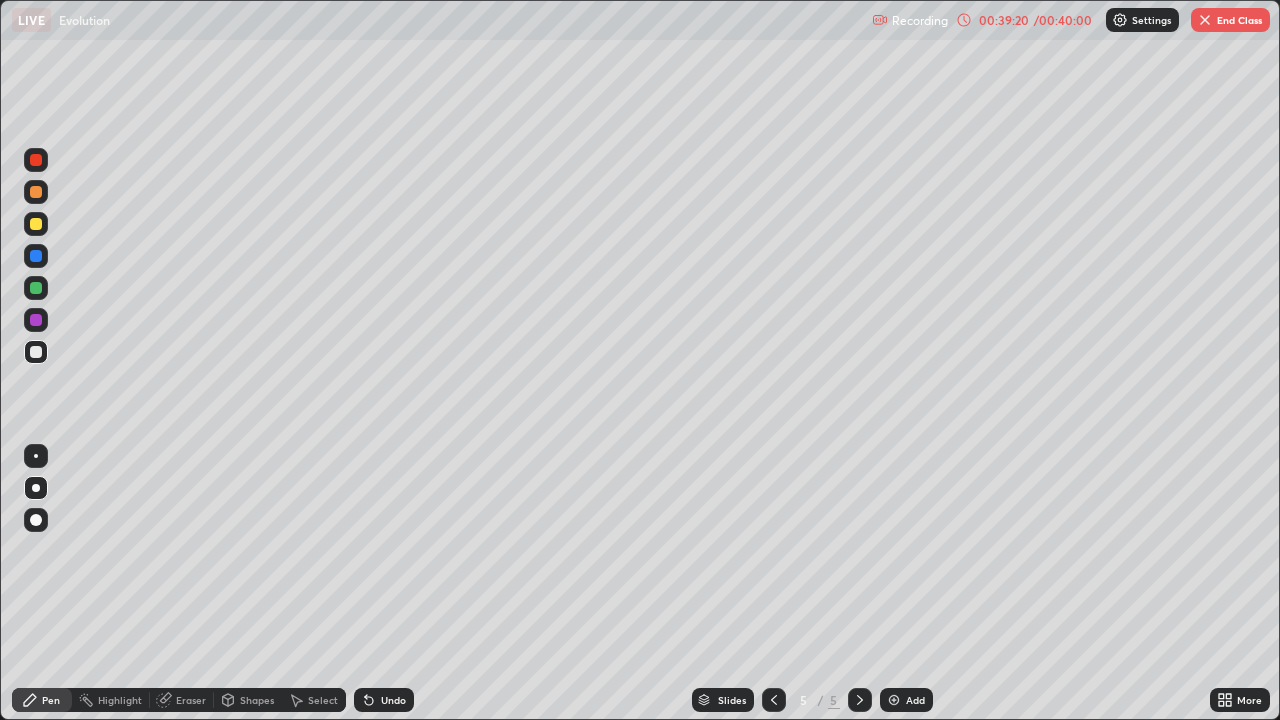 click on "Eraser" at bounding box center [182, 700] 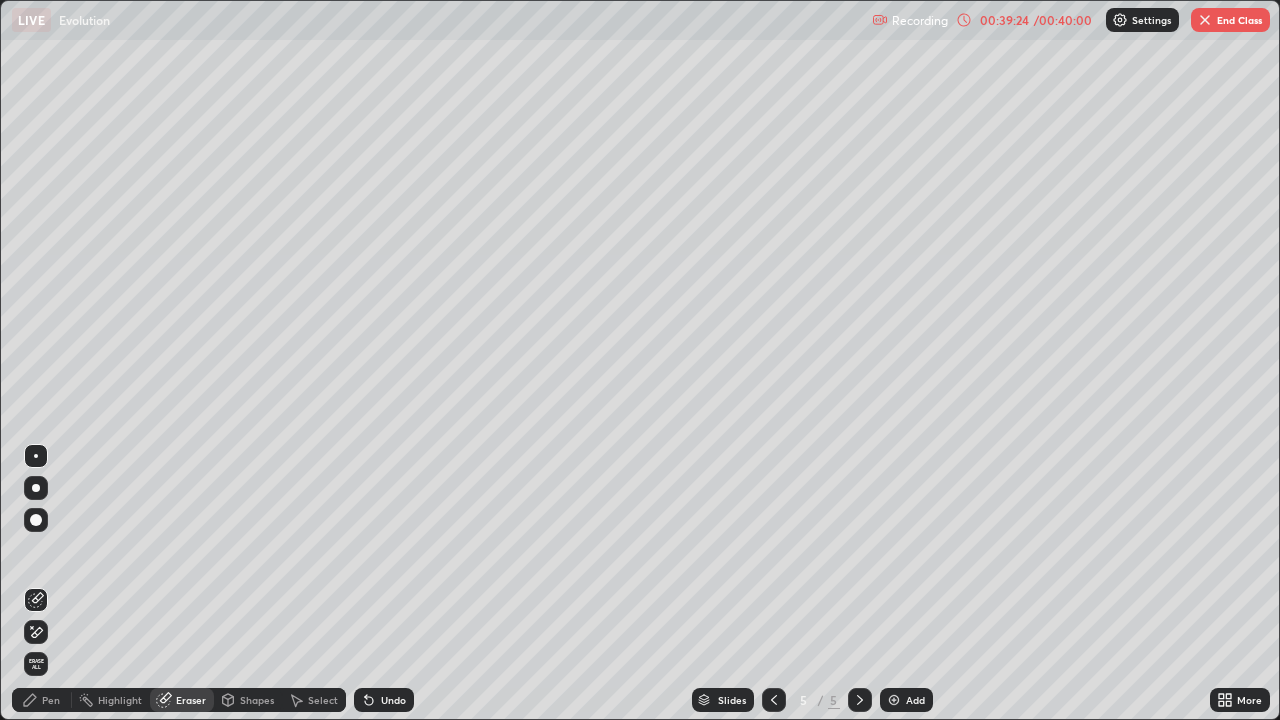 click on "Pen" at bounding box center [51, 700] 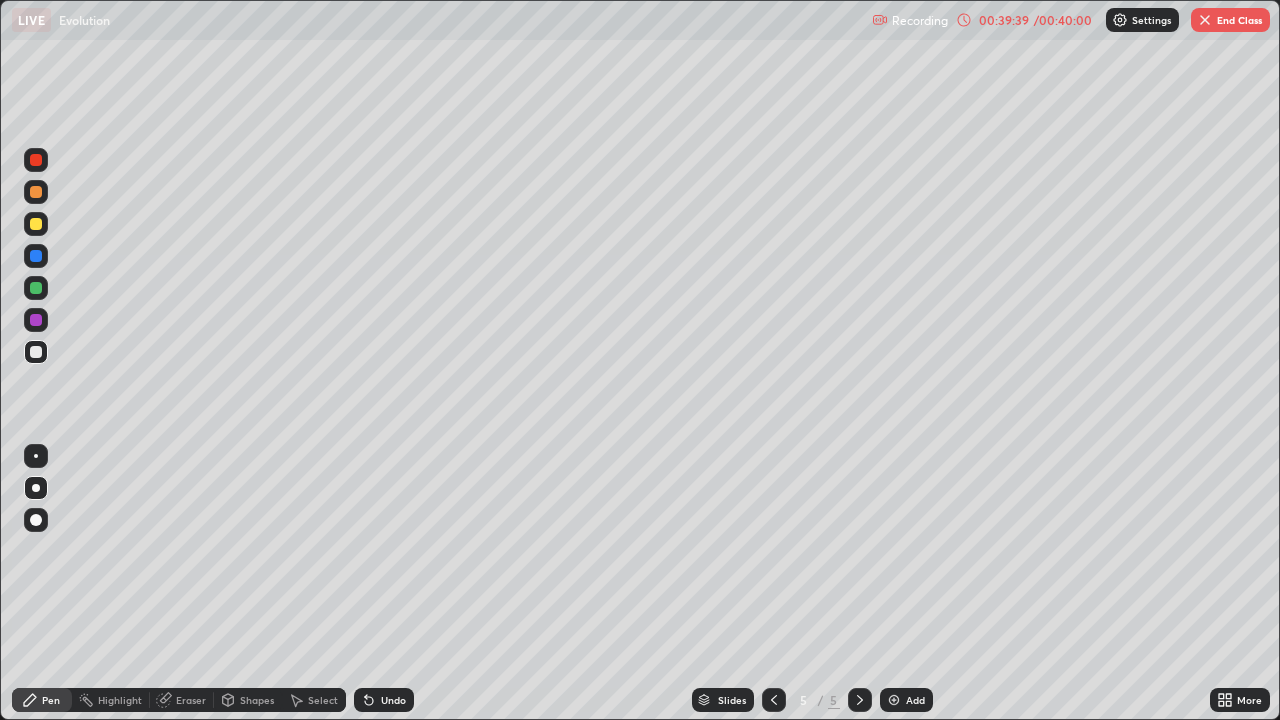 click on "Undo" at bounding box center [393, 700] 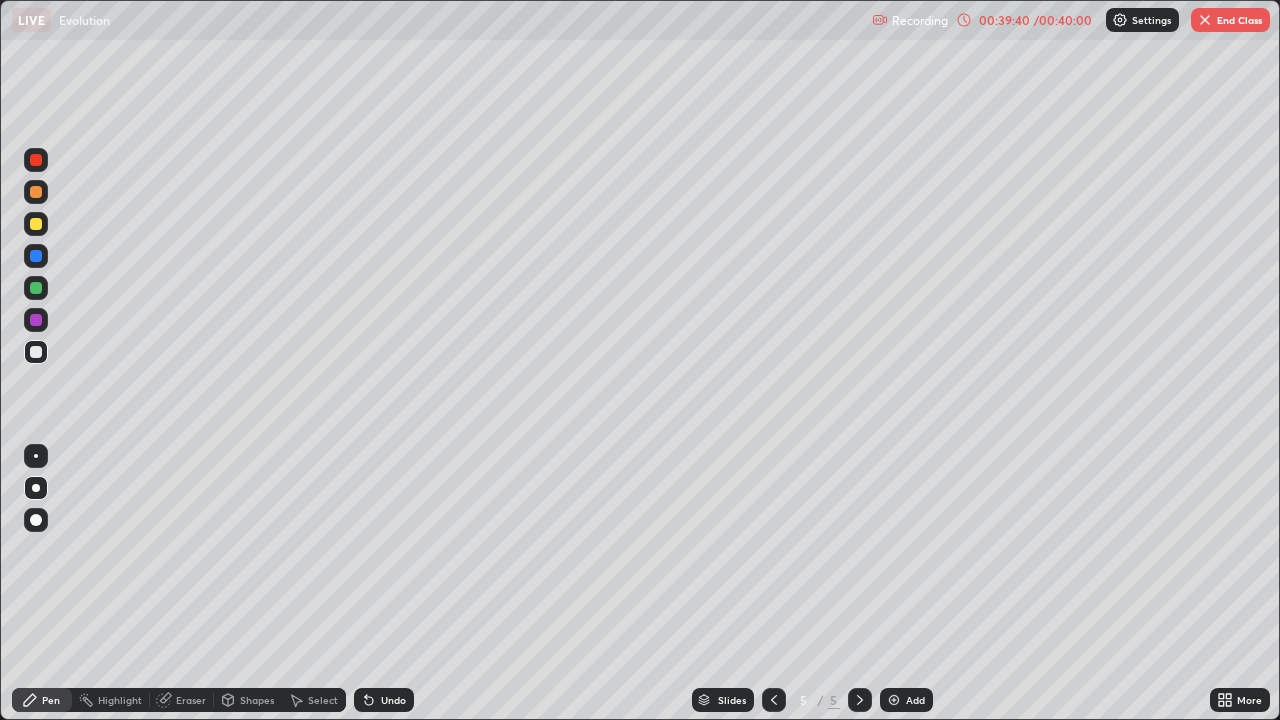 click on "Undo" at bounding box center [393, 700] 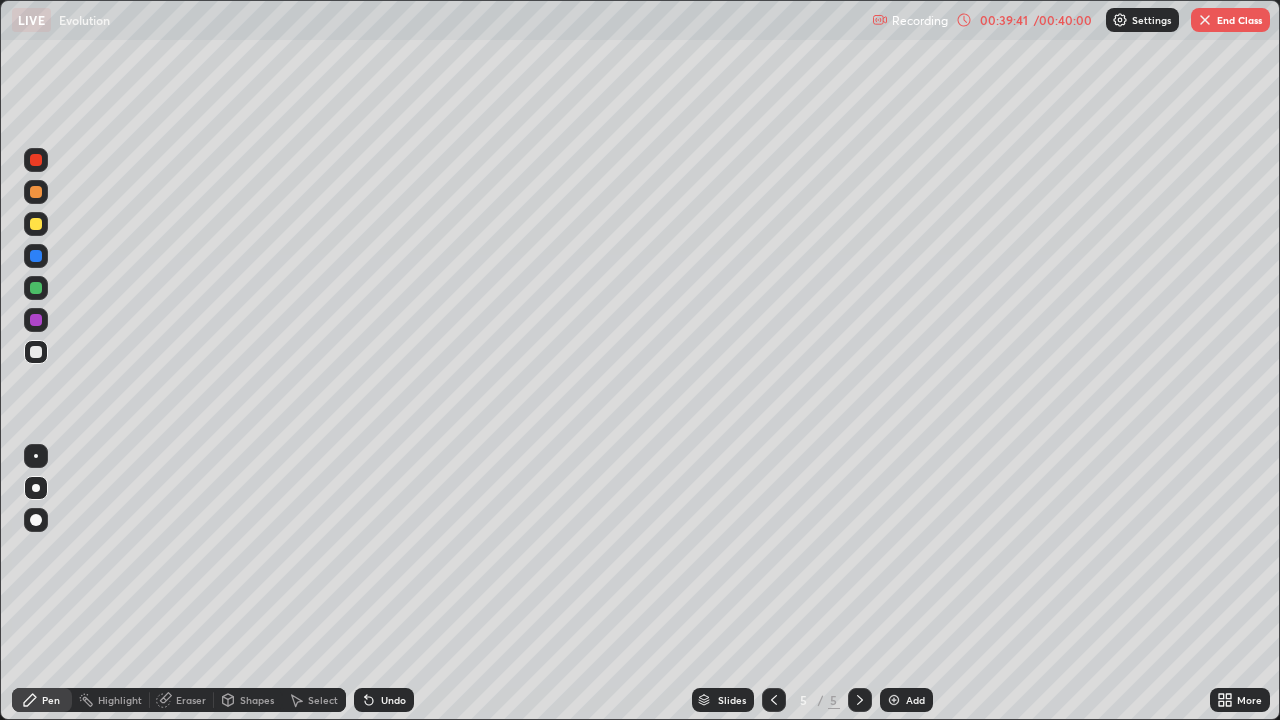 click on "Undo" at bounding box center (393, 700) 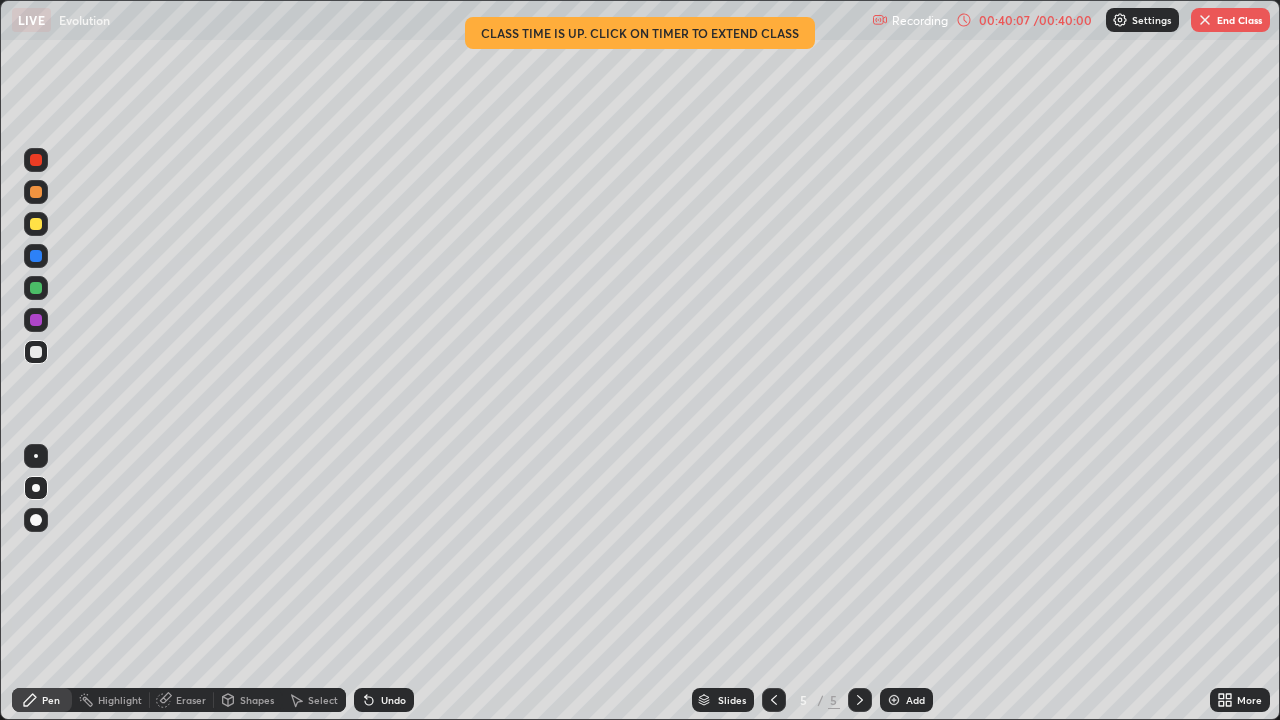 click on "Recording" at bounding box center [920, 20] 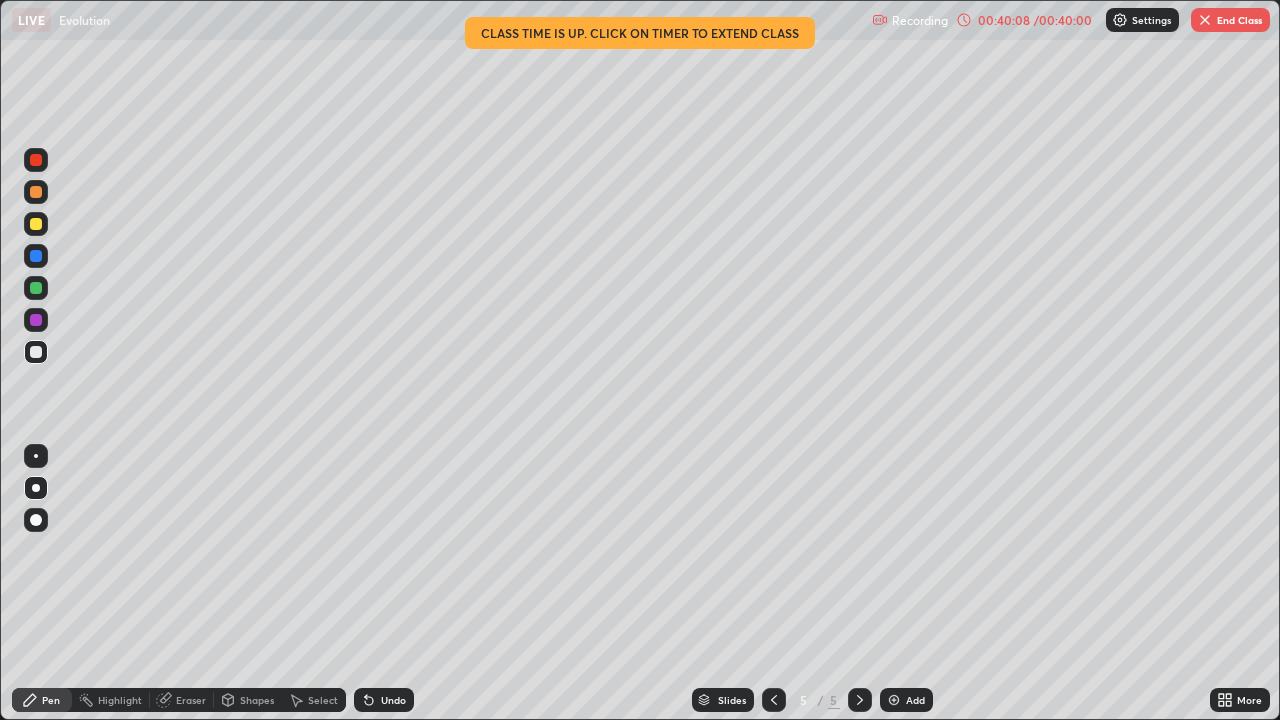 click on "00:40:08" at bounding box center (1004, 20) 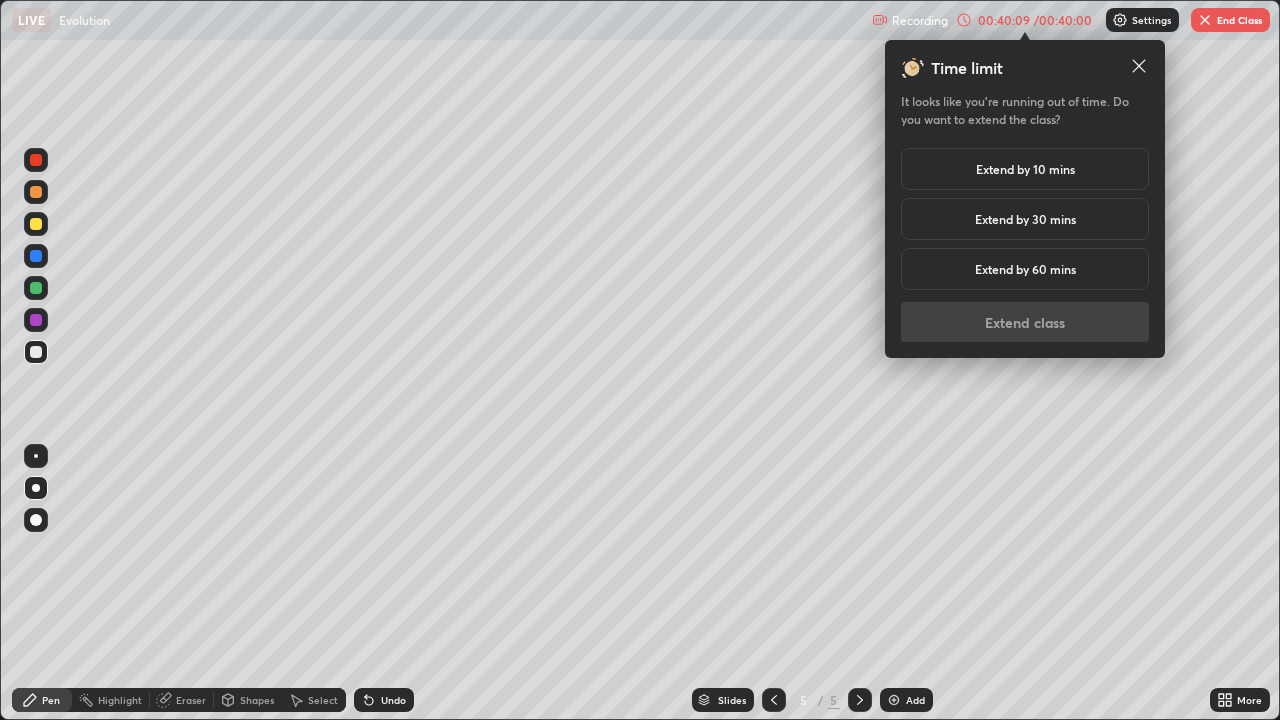 click on "Extend by 10 mins" at bounding box center [1025, 169] 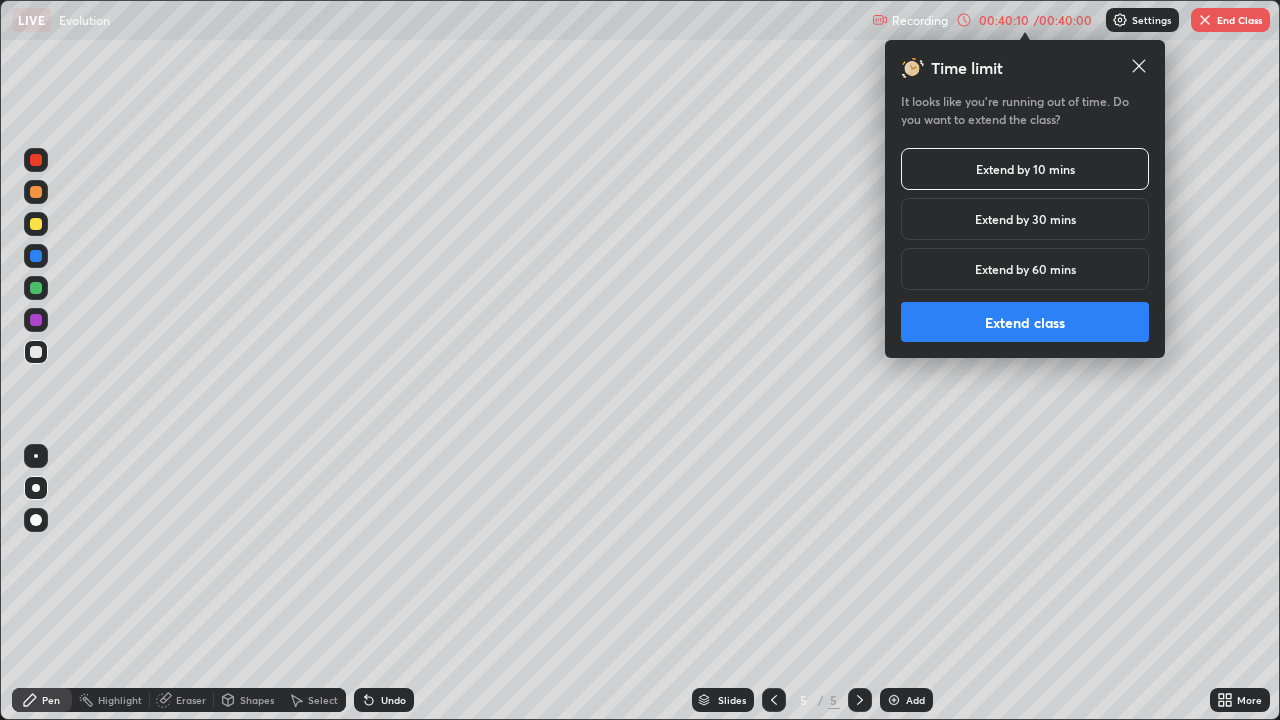 click on "Extend class" at bounding box center (1025, 322) 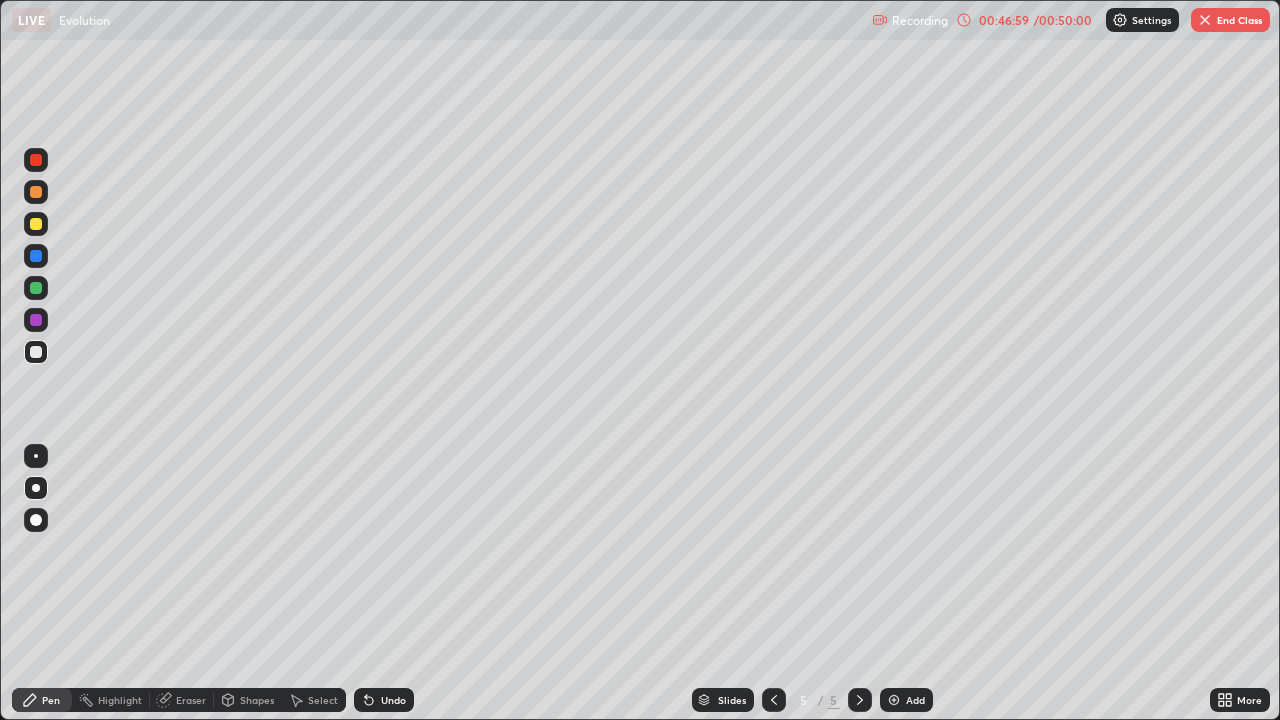 click on "End Class" at bounding box center (1230, 20) 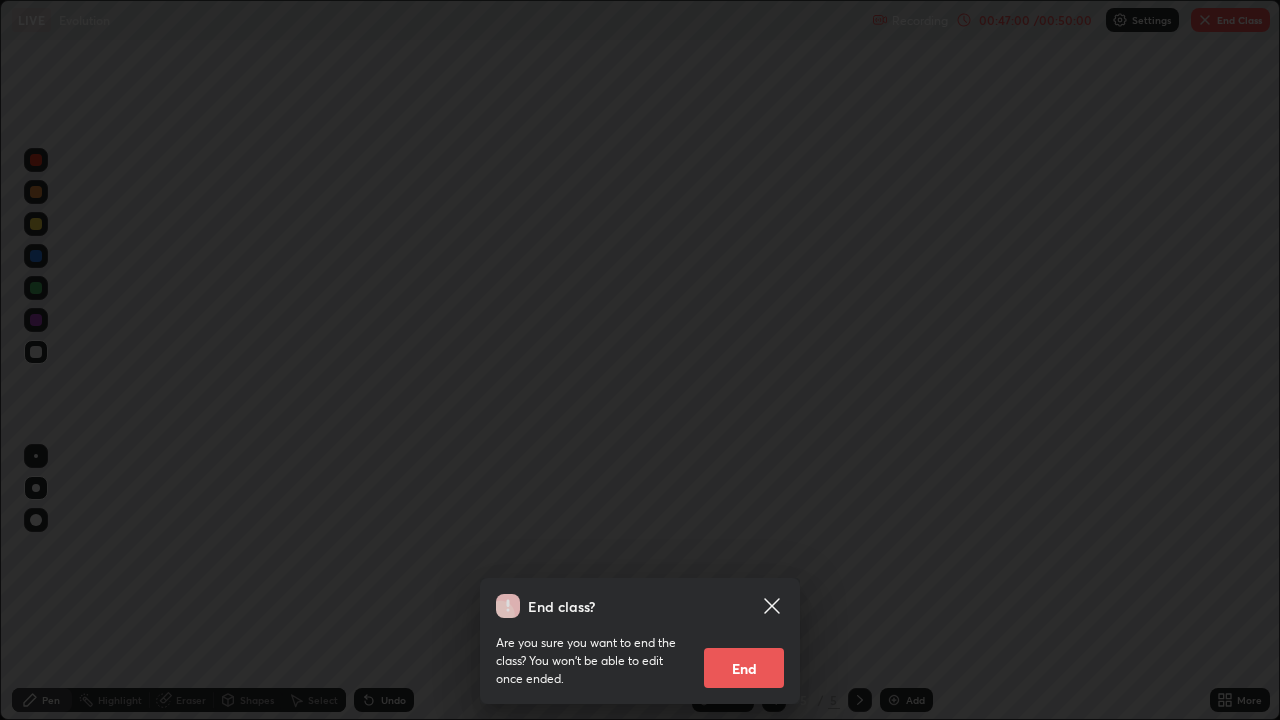 click on "End" at bounding box center [744, 668] 